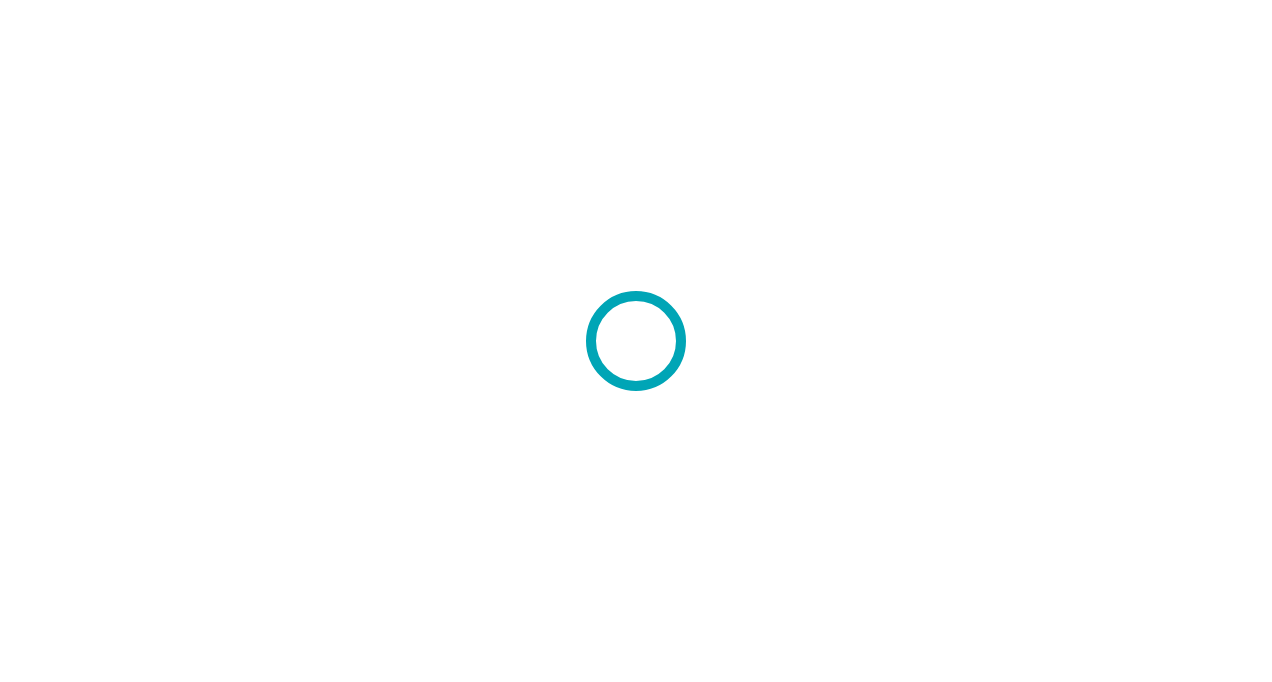 scroll, scrollTop: 0, scrollLeft: 0, axis: both 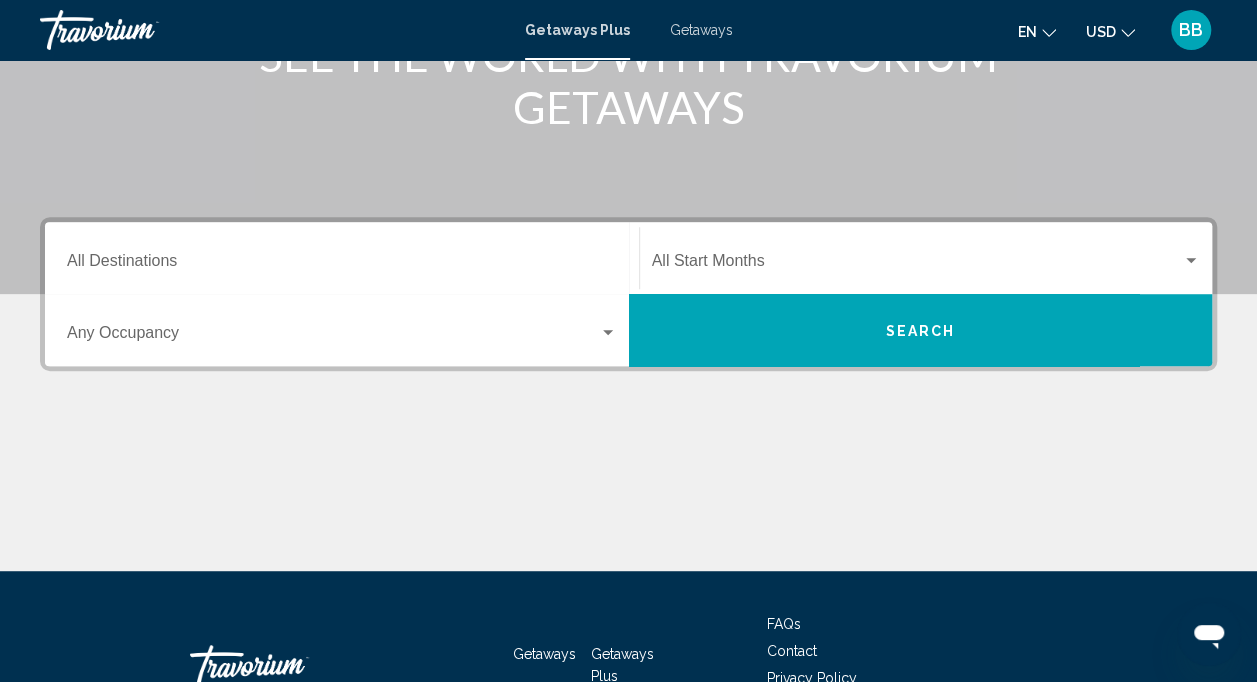 click on "Destination All Destinations" at bounding box center [342, 258] 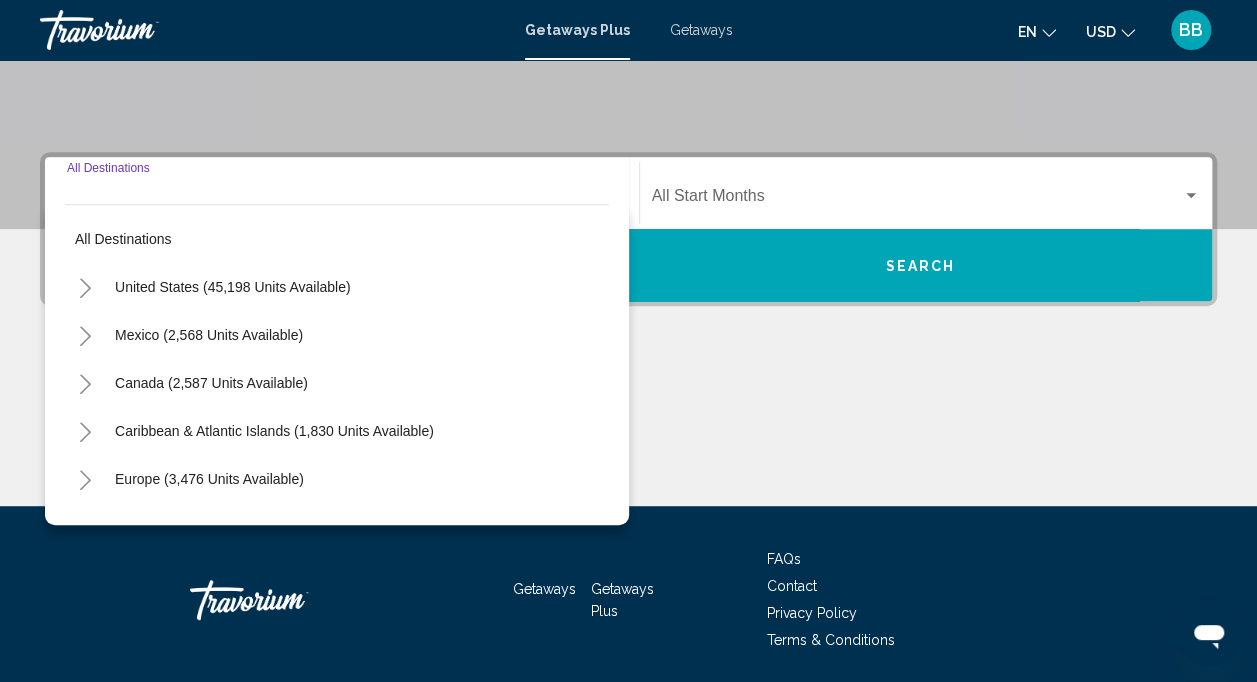 scroll, scrollTop: 439, scrollLeft: 0, axis: vertical 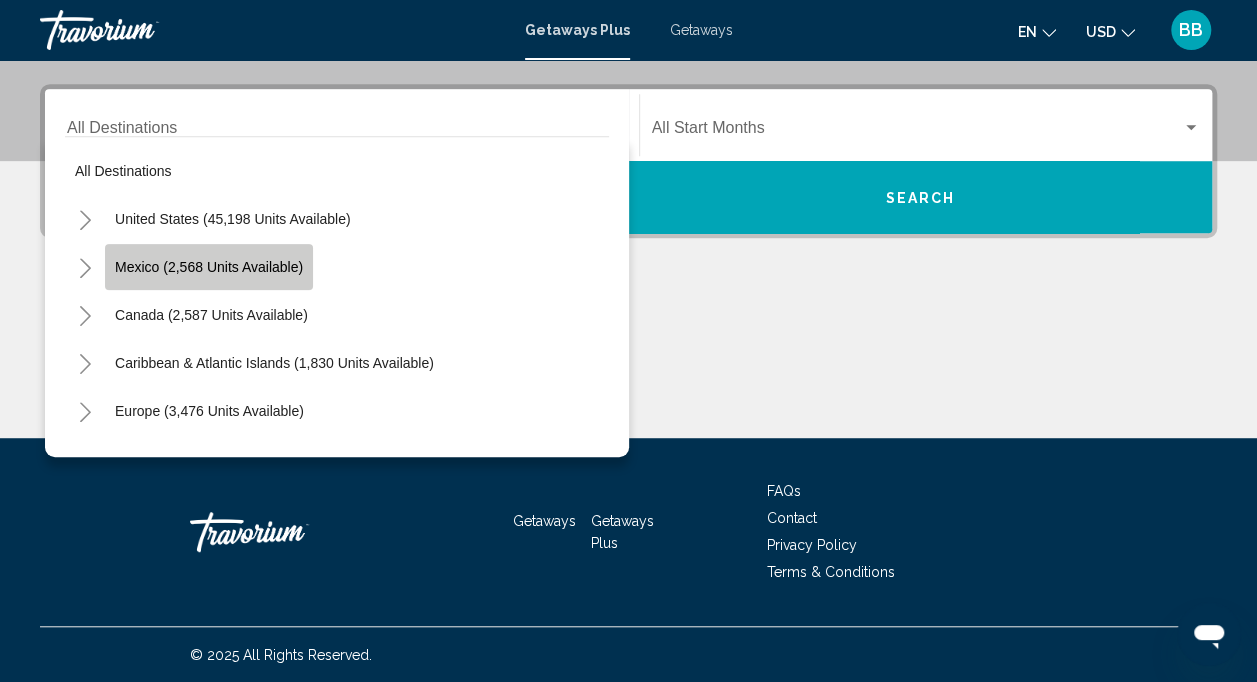 click on "Mexico (2,568 units available)" 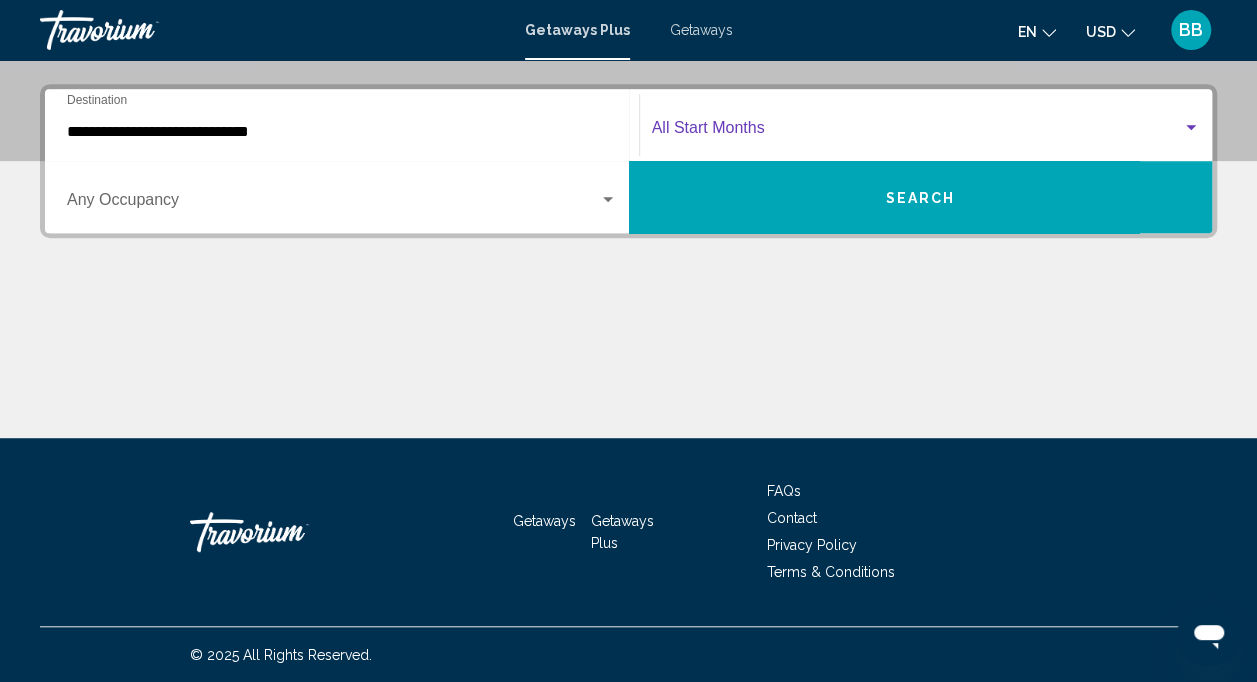 click at bounding box center (917, 132) 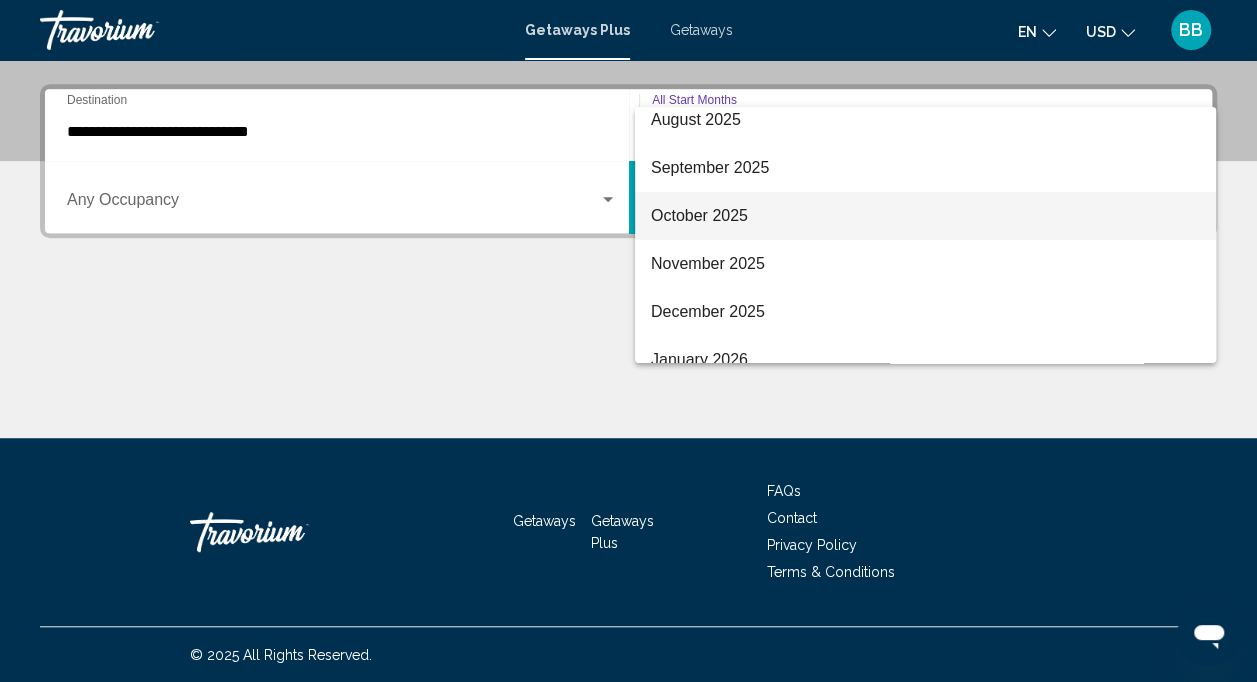 scroll, scrollTop: 60, scrollLeft: 0, axis: vertical 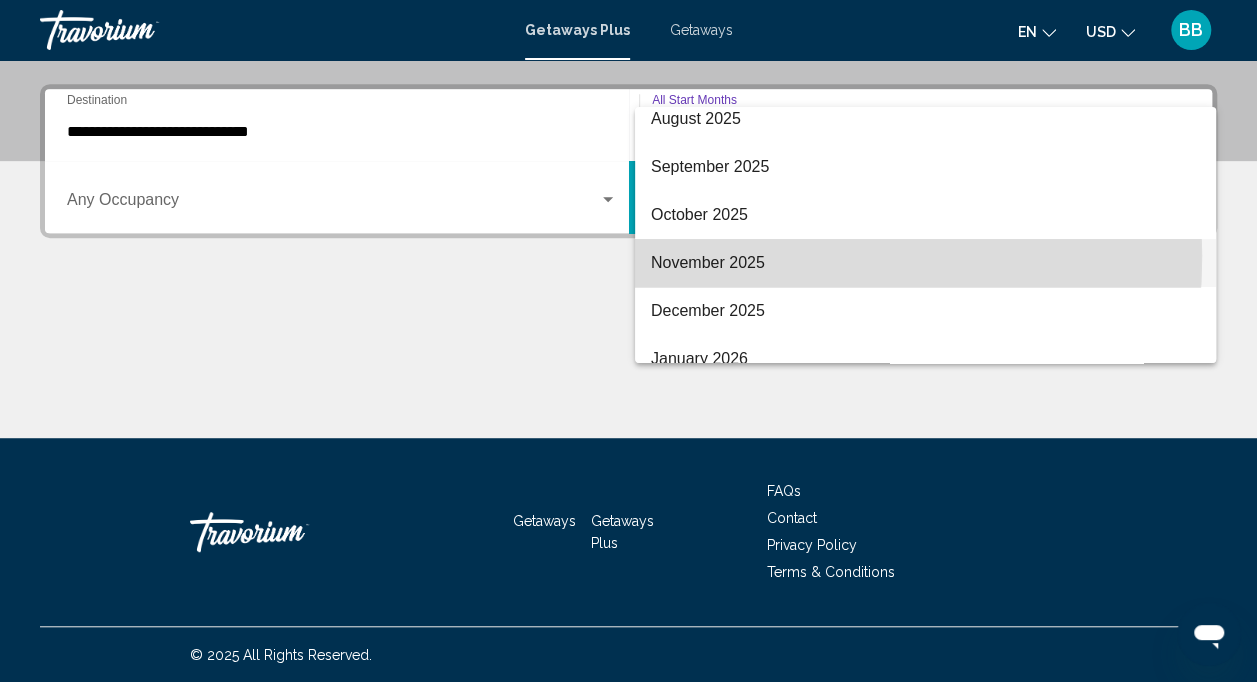 click on "November 2025" at bounding box center (925, 263) 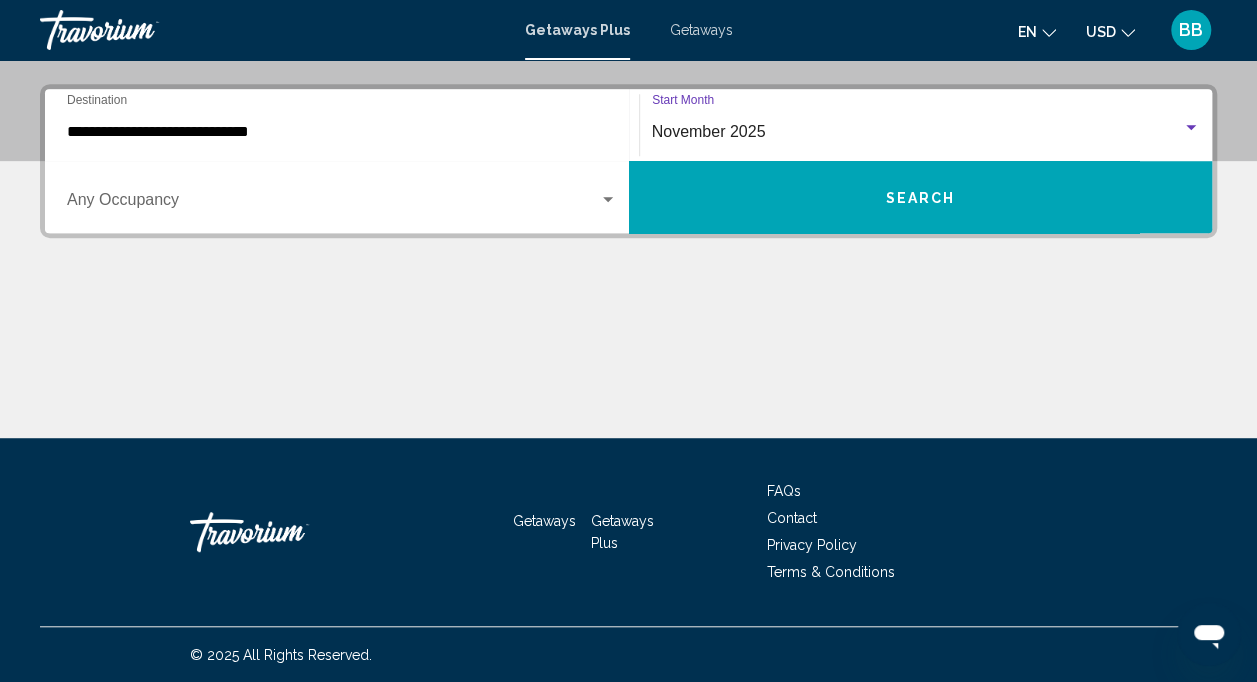 click on "Search" at bounding box center (920, 198) 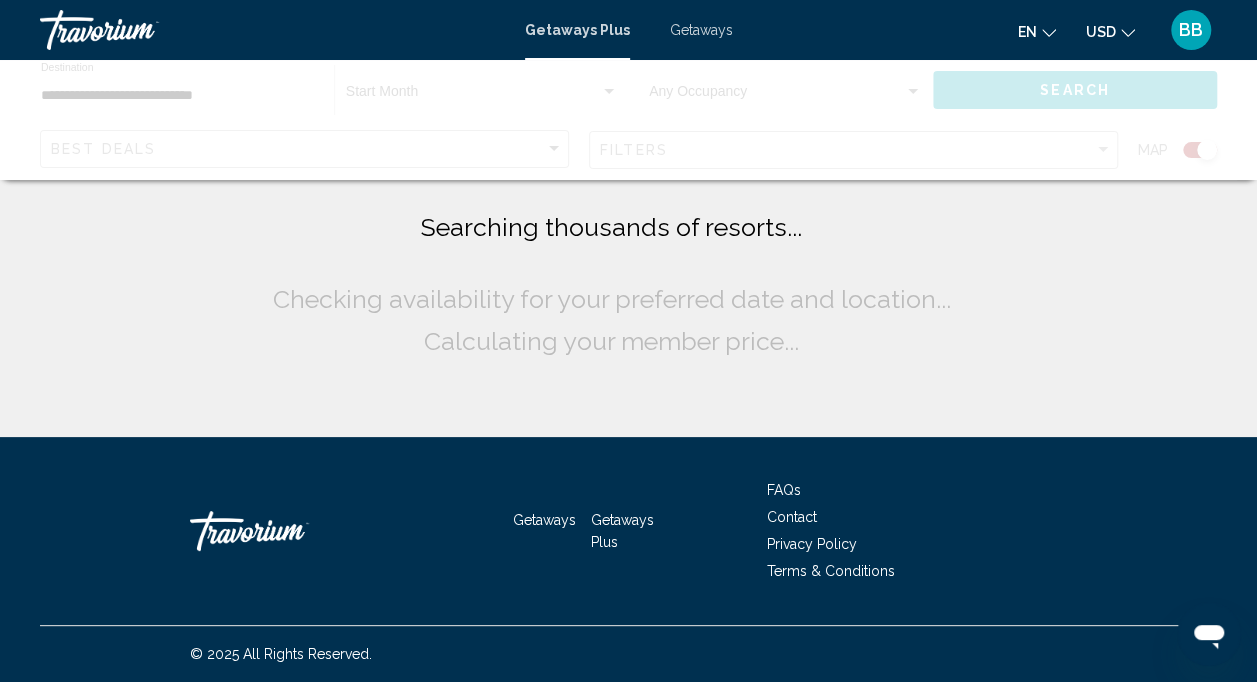 scroll, scrollTop: 0, scrollLeft: 0, axis: both 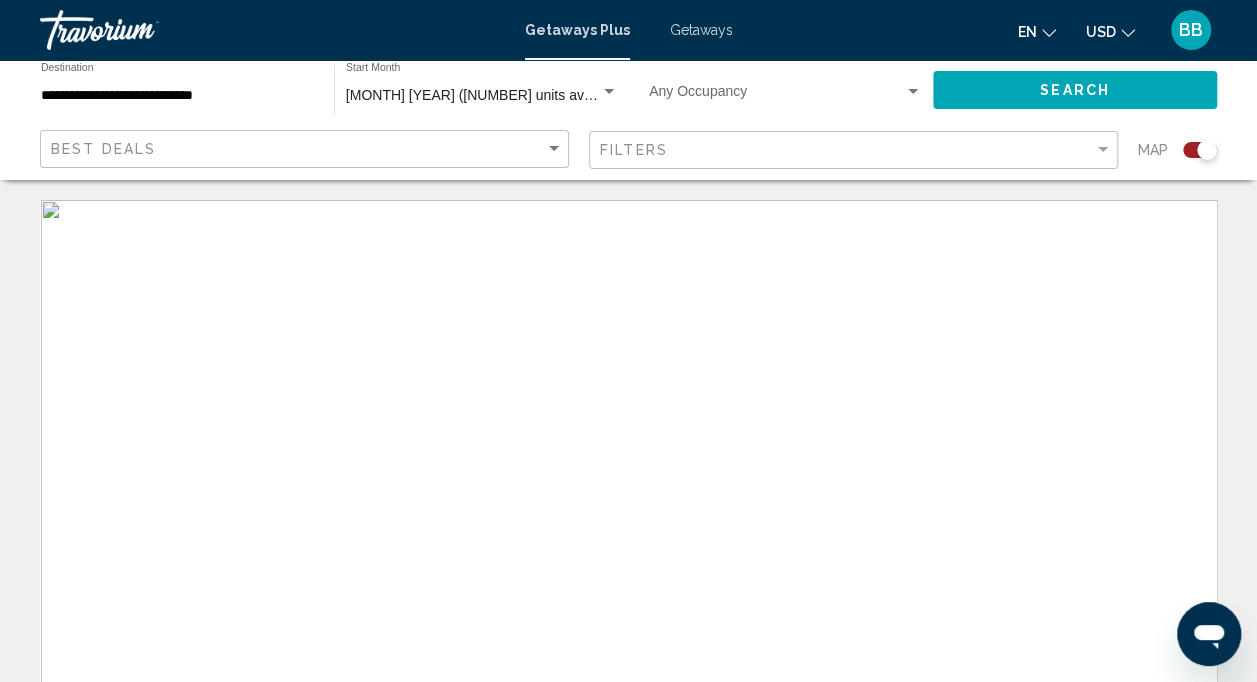click on "Best Deals Filters Map" 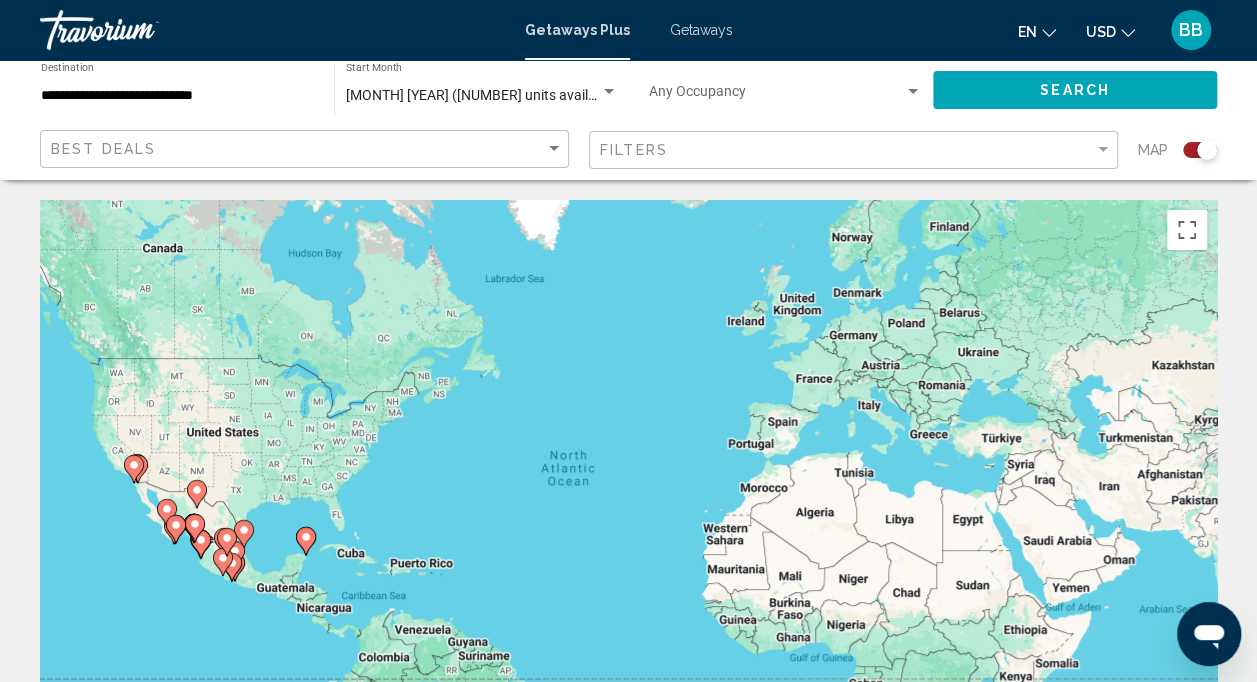 click on "Best Deals Filters Map" 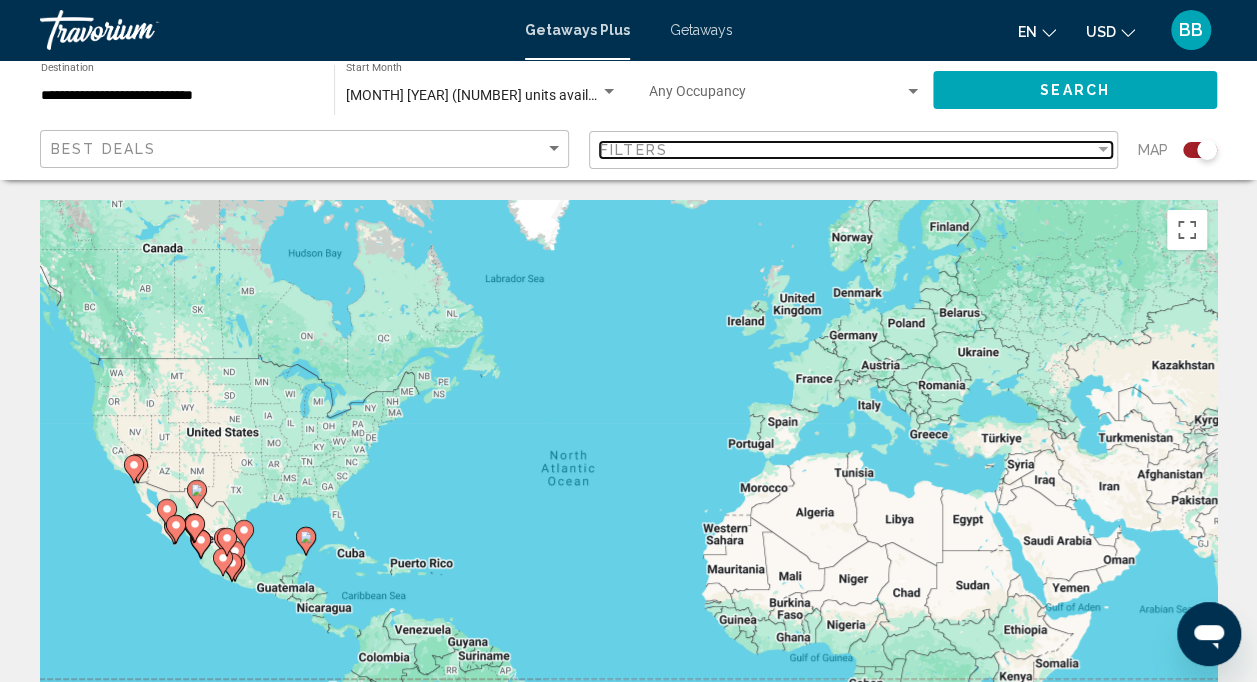 click at bounding box center [1103, 150] 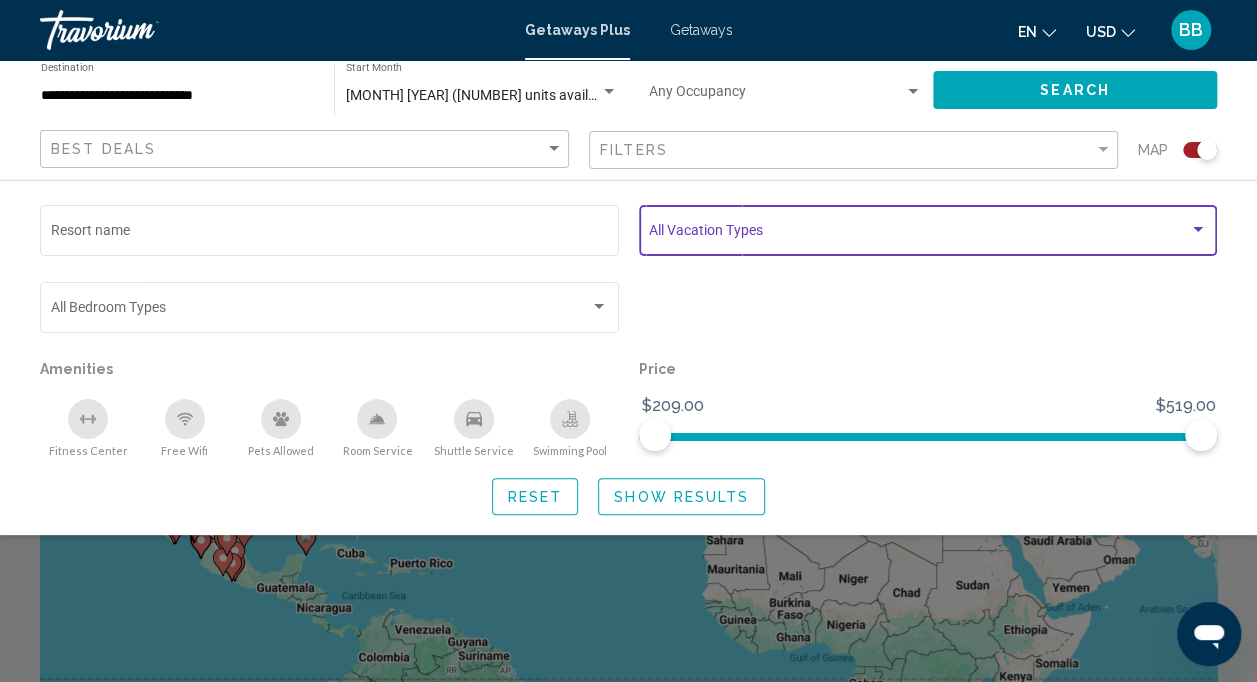 click at bounding box center [919, 234] 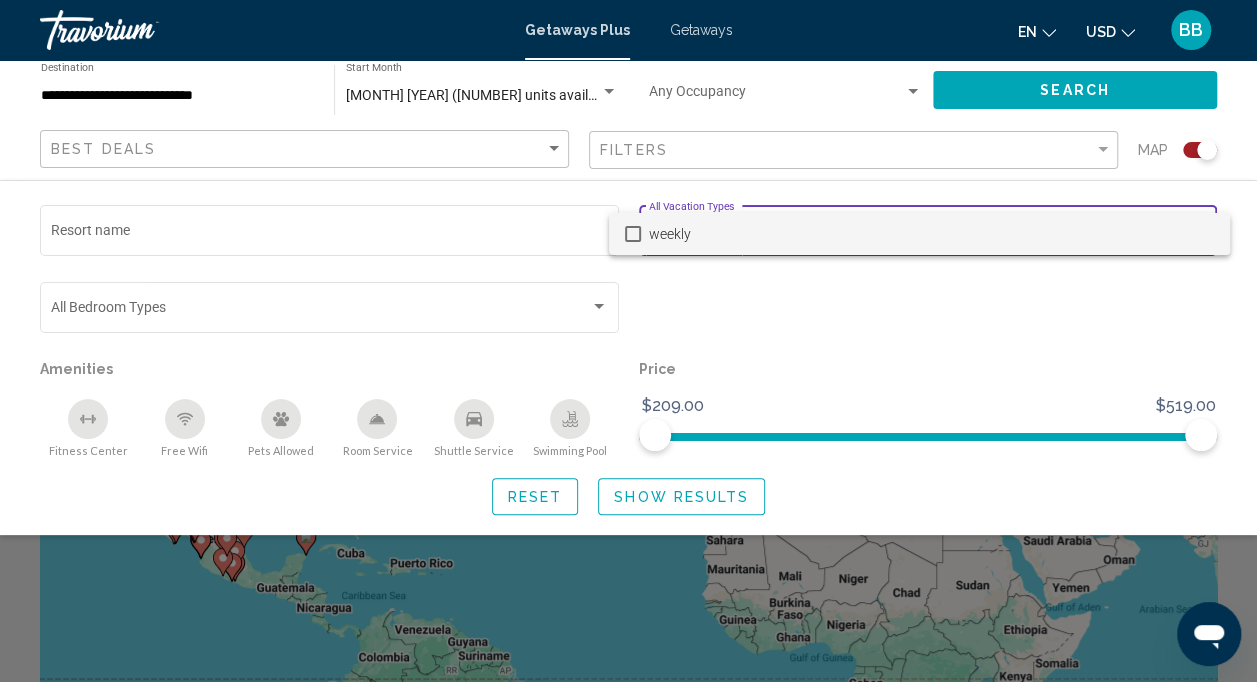 click at bounding box center [628, 341] 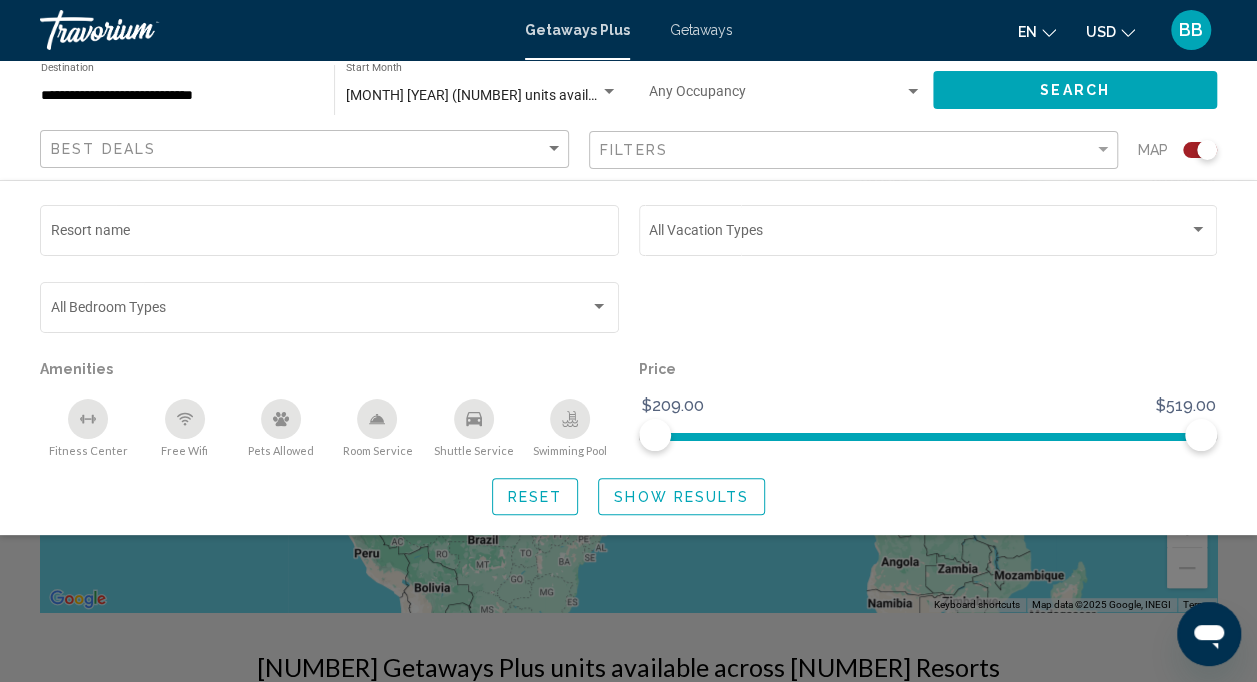 scroll, scrollTop: 197, scrollLeft: 0, axis: vertical 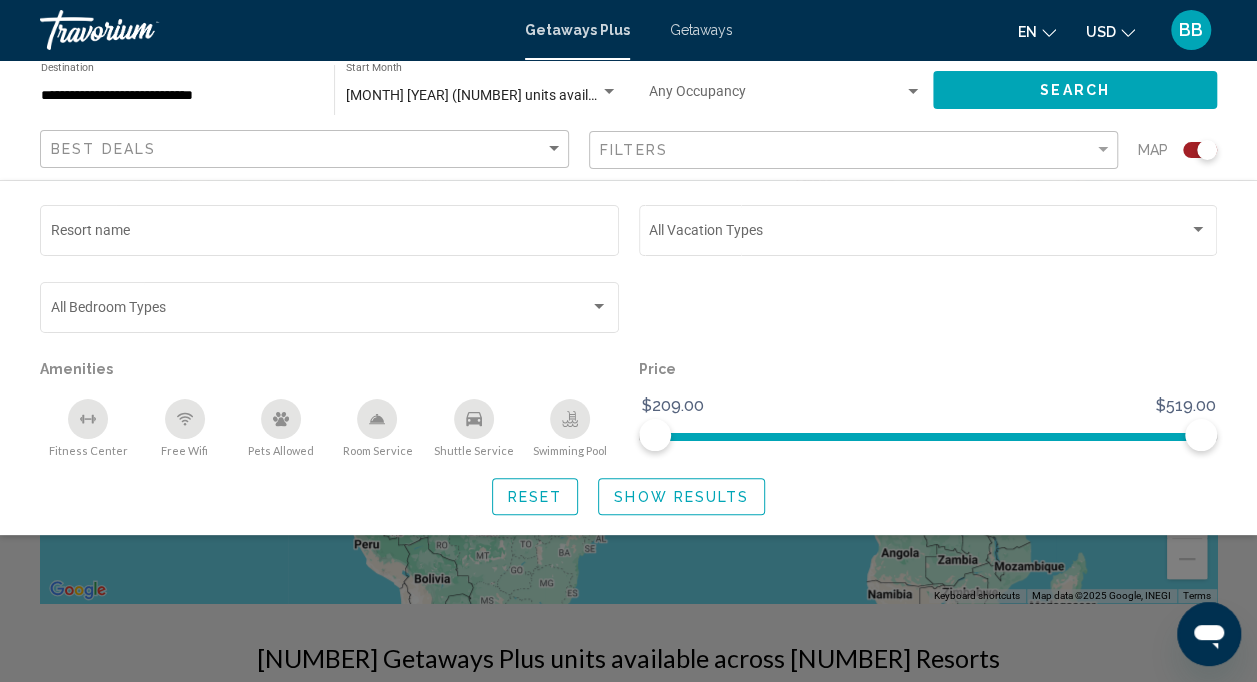 click on "Show Results" 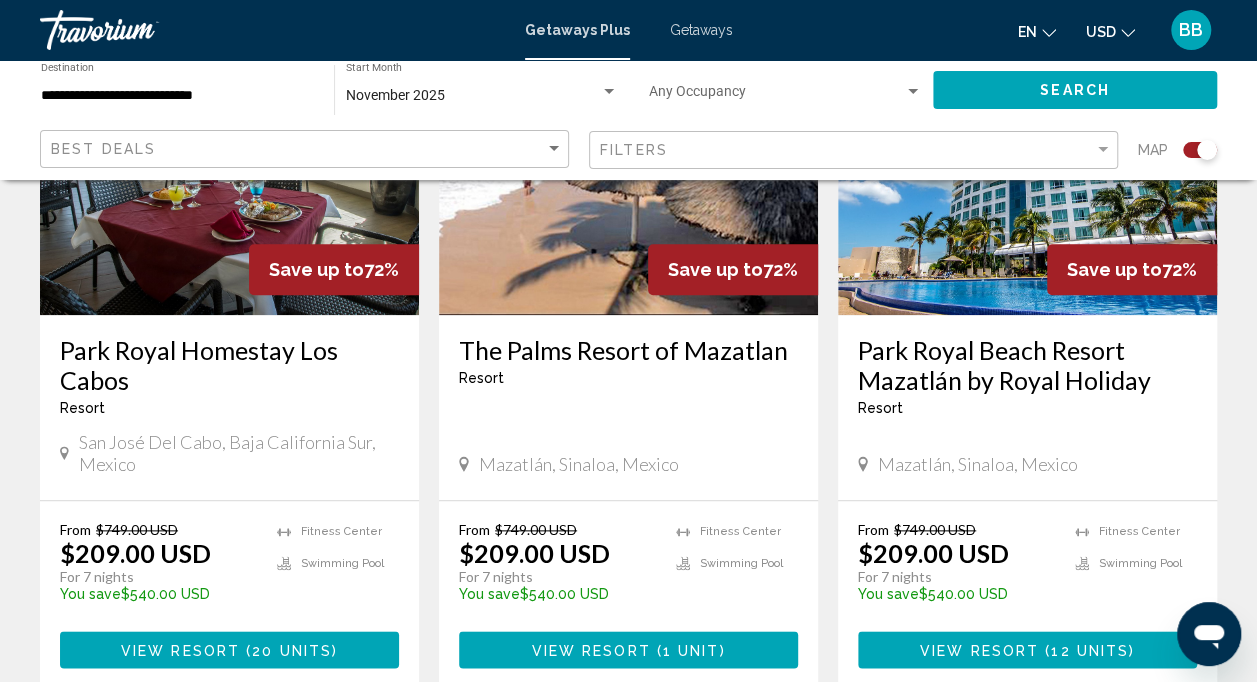 scroll, scrollTop: 854, scrollLeft: 0, axis: vertical 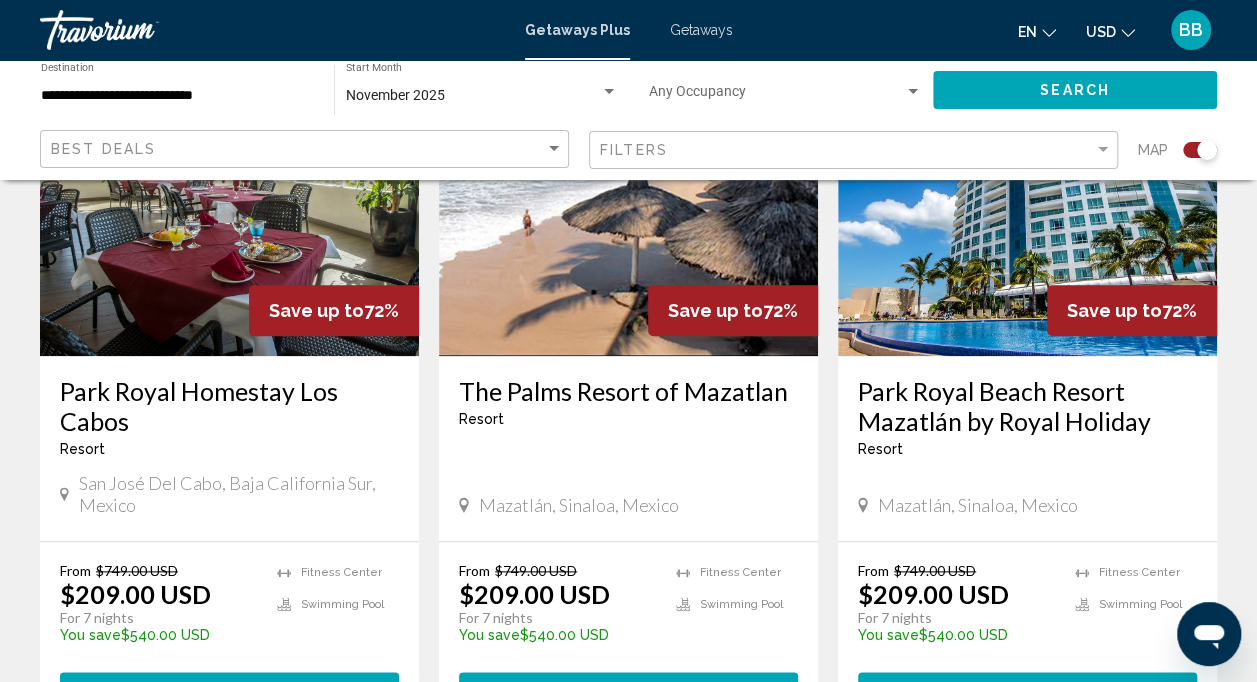 drag, startPoint x: 204, startPoint y: 536, endPoint x: 586, endPoint y: 98, distance: 581.1781 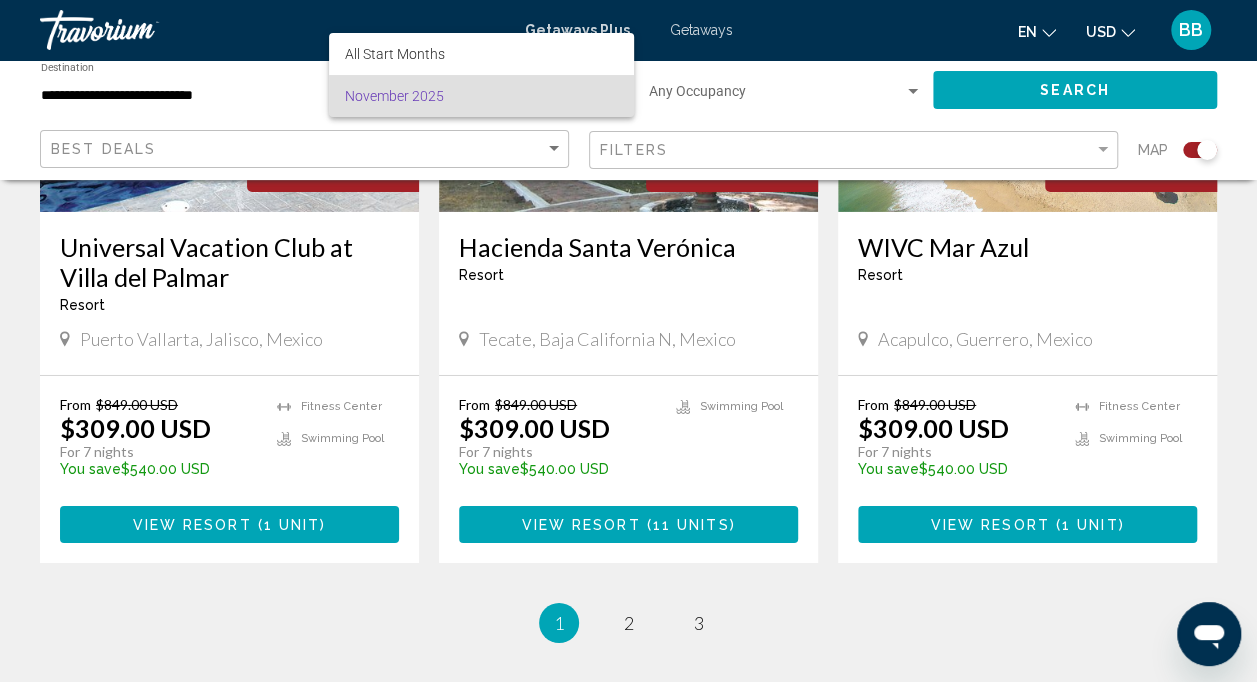 scroll, scrollTop: 3397, scrollLeft: 0, axis: vertical 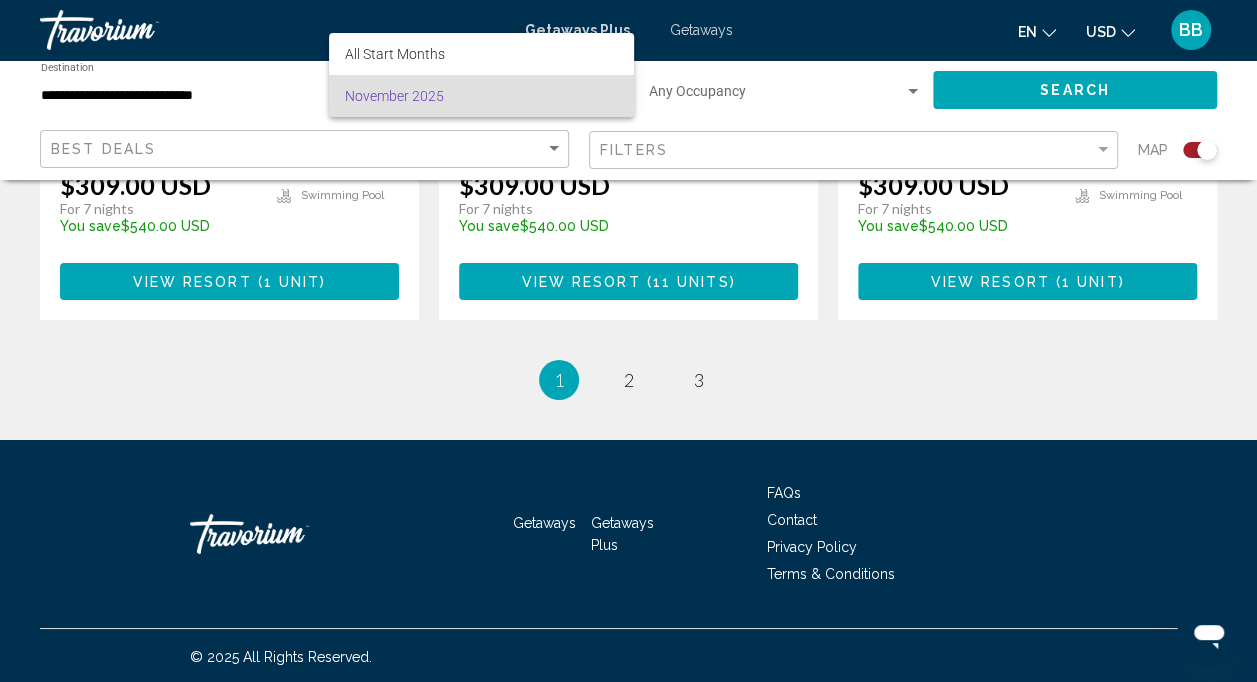 click at bounding box center (628, 341) 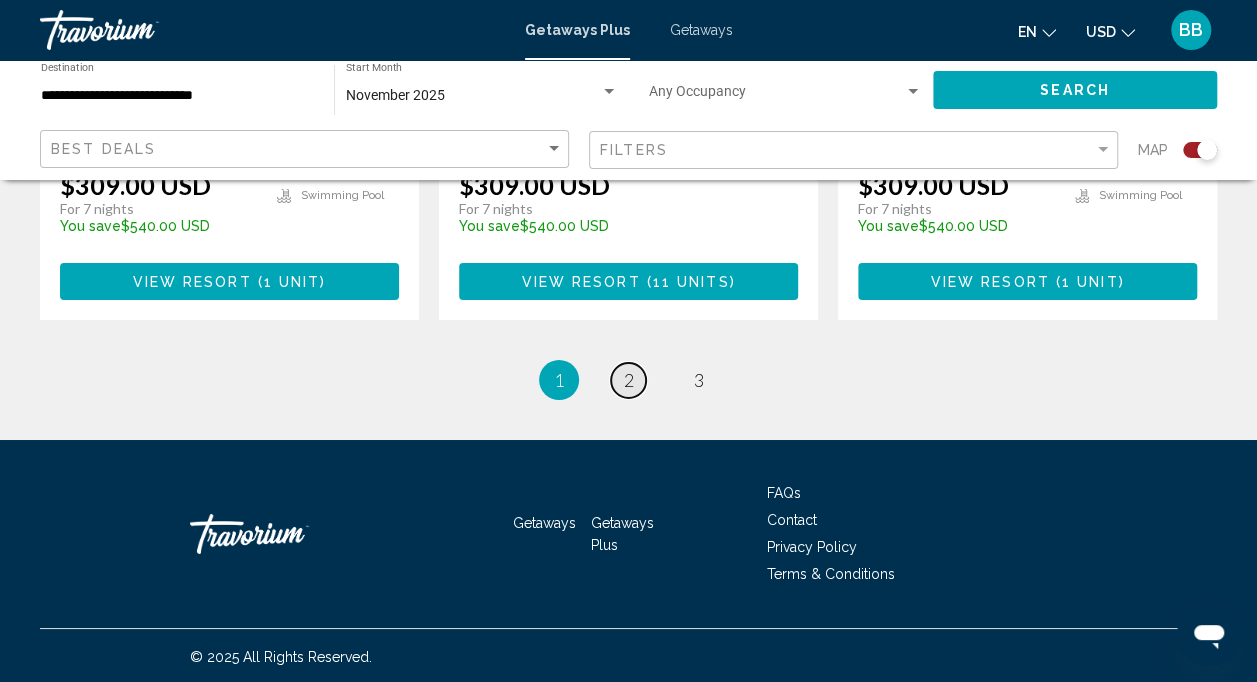 click on "2" at bounding box center [629, 380] 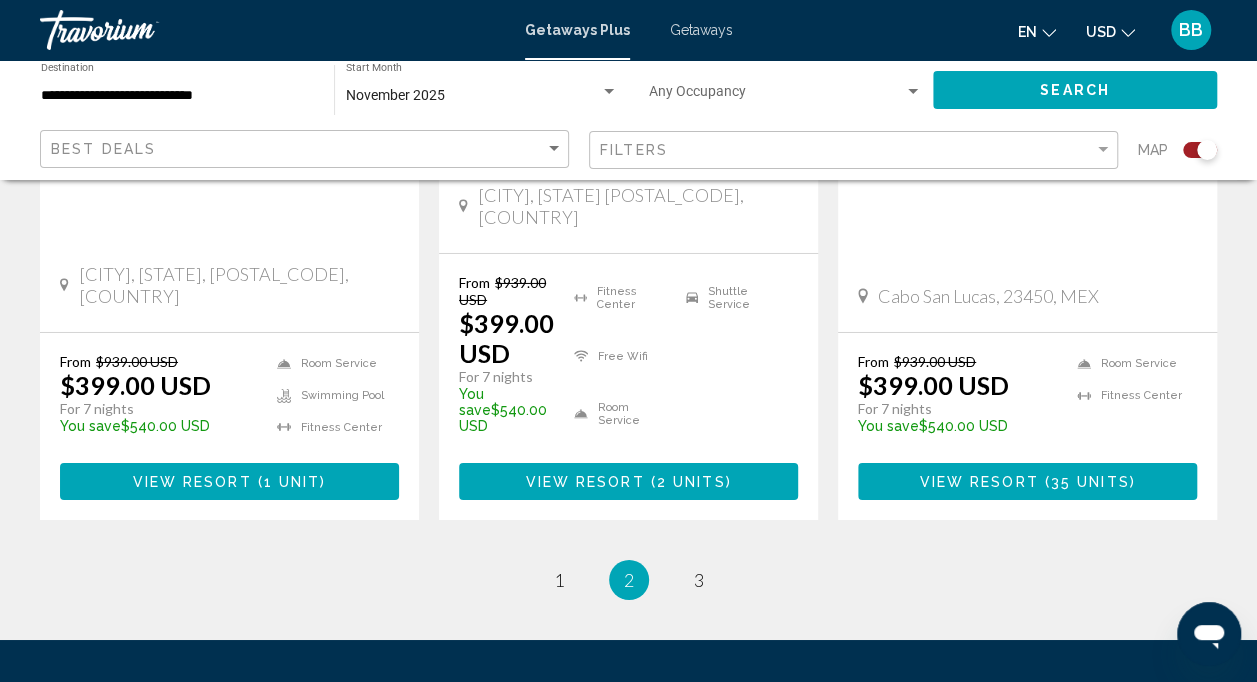 scroll, scrollTop: 3371, scrollLeft: 0, axis: vertical 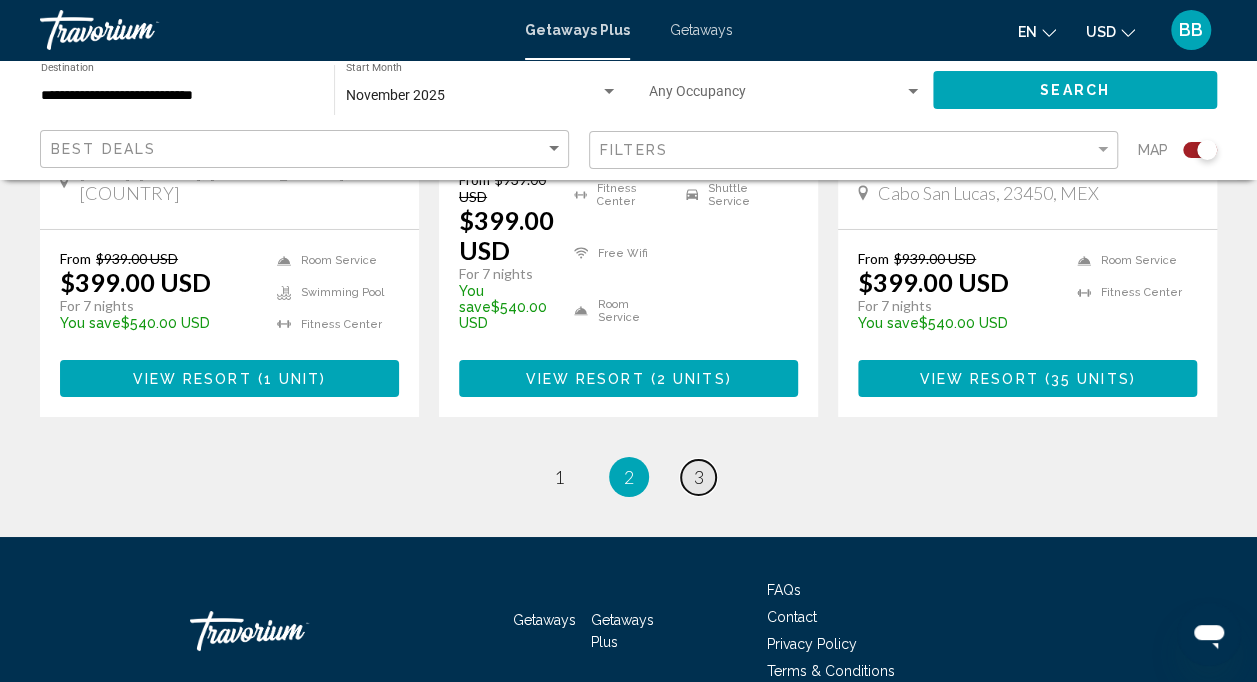 click on "3" at bounding box center [699, 477] 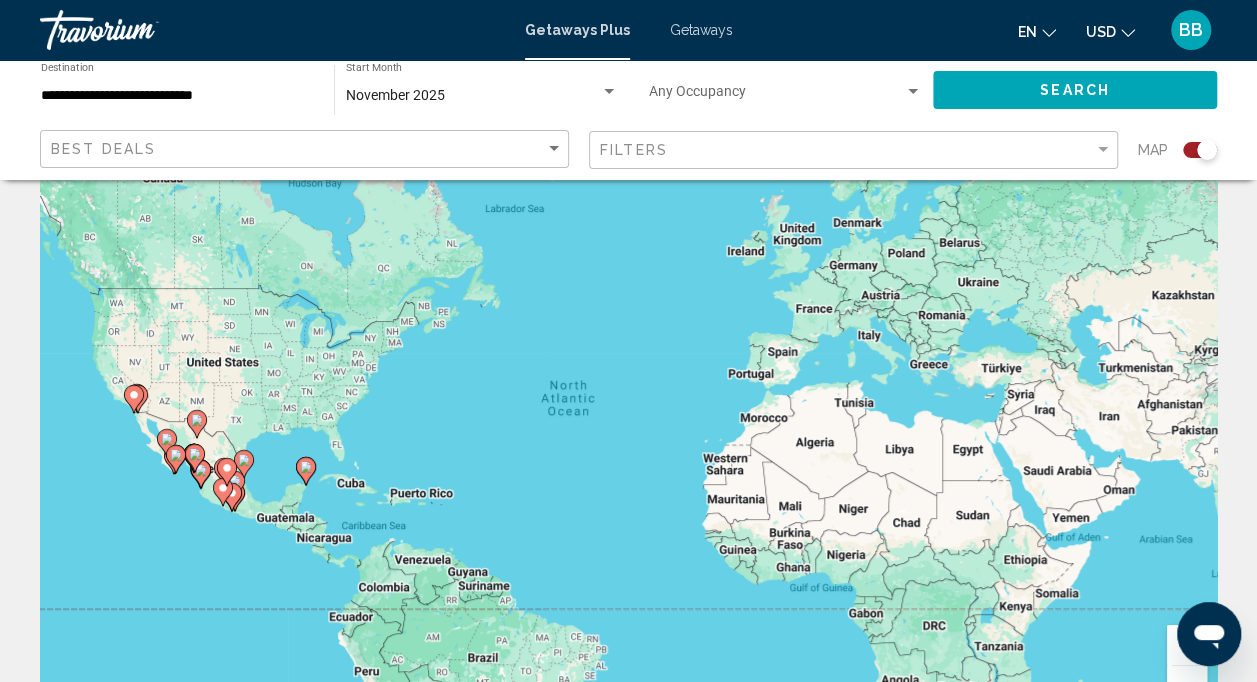 scroll, scrollTop: 0, scrollLeft: 0, axis: both 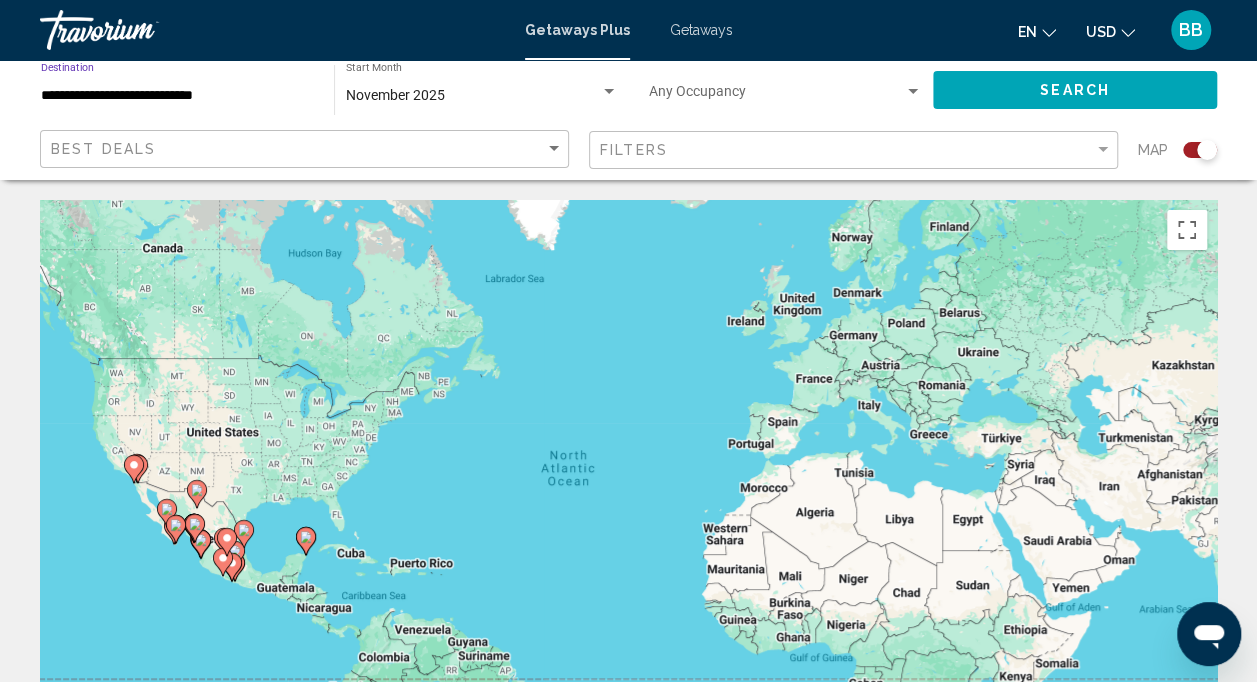 click on "**********" at bounding box center [177, 96] 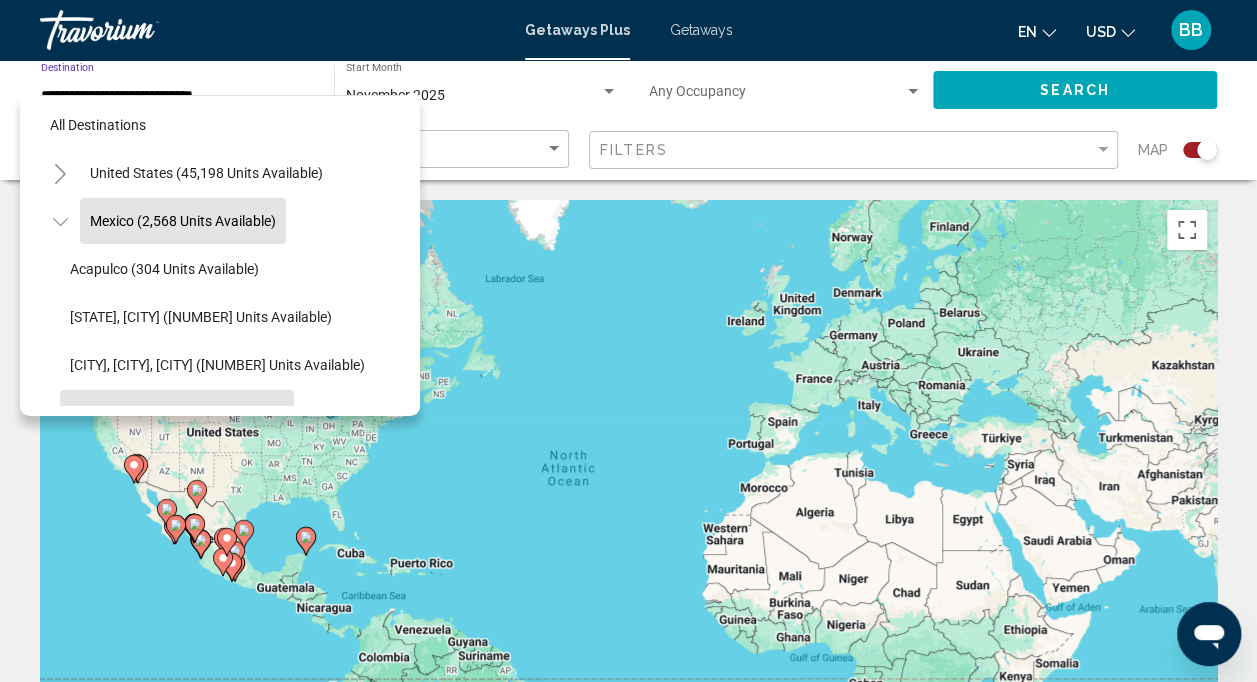 scroll, scrollTop: 0, scrollLeft: 0, axis: both 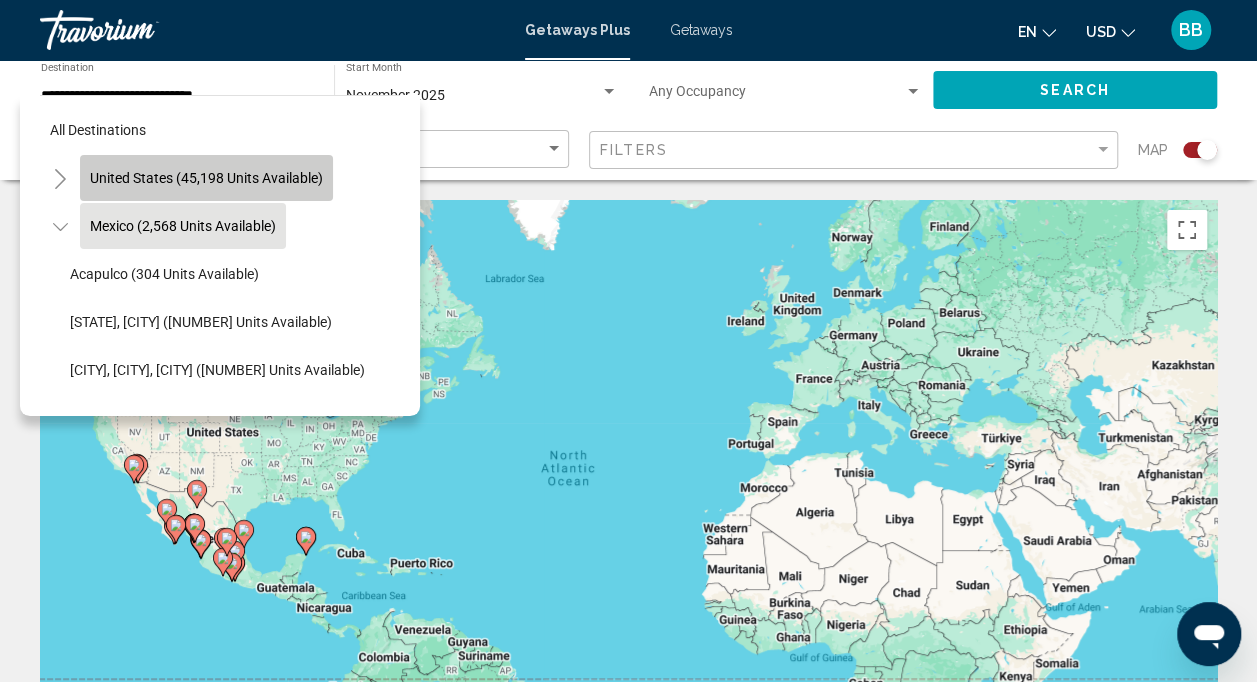 click on "United States (45,198 units available)" 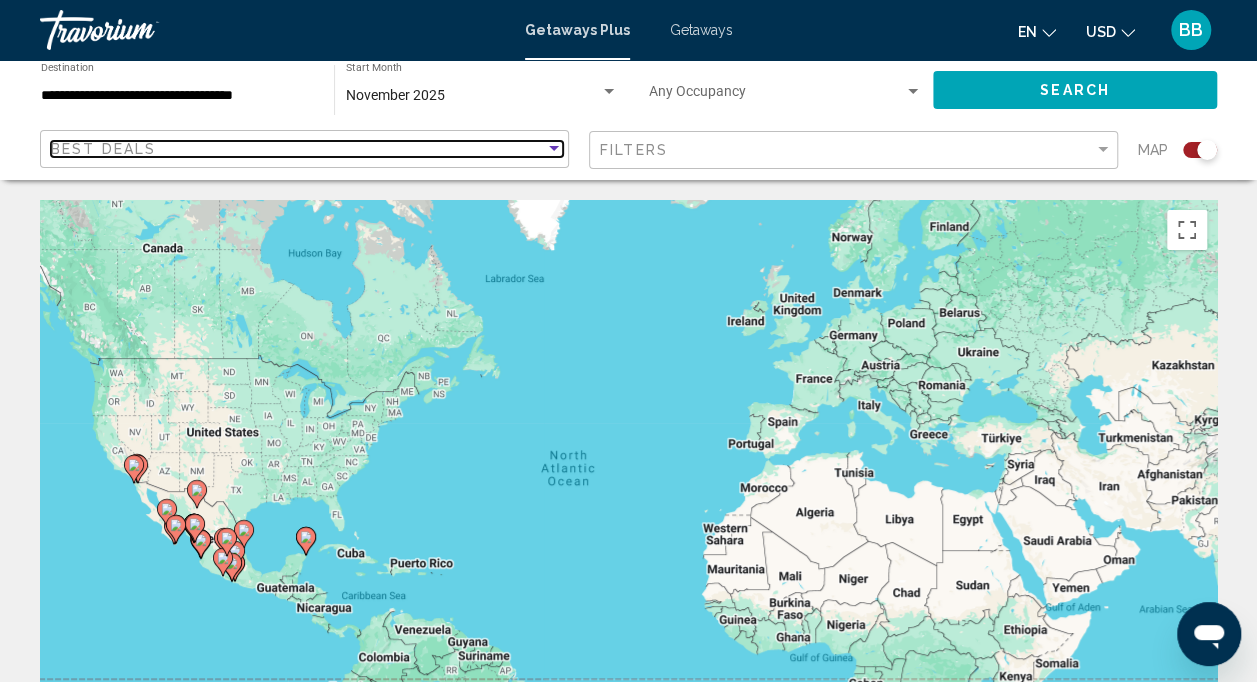 click on "Best Deals" at bounding box center (103, 149) 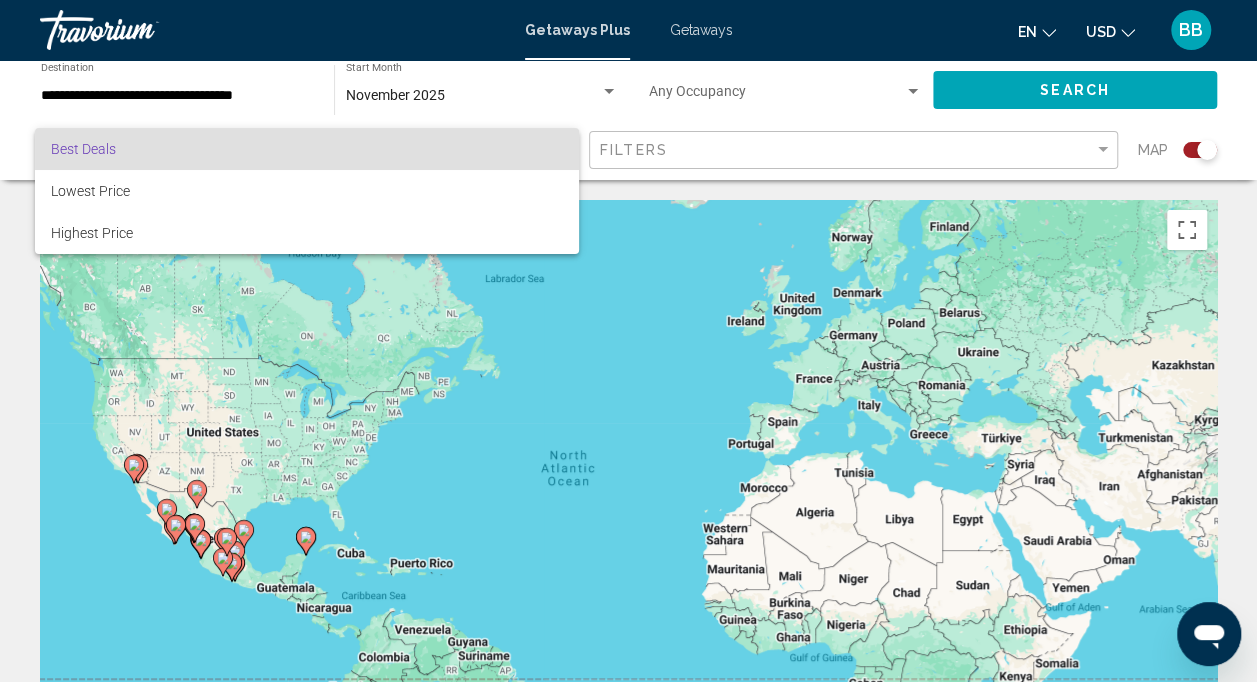 click at bounding box center (628, 341) 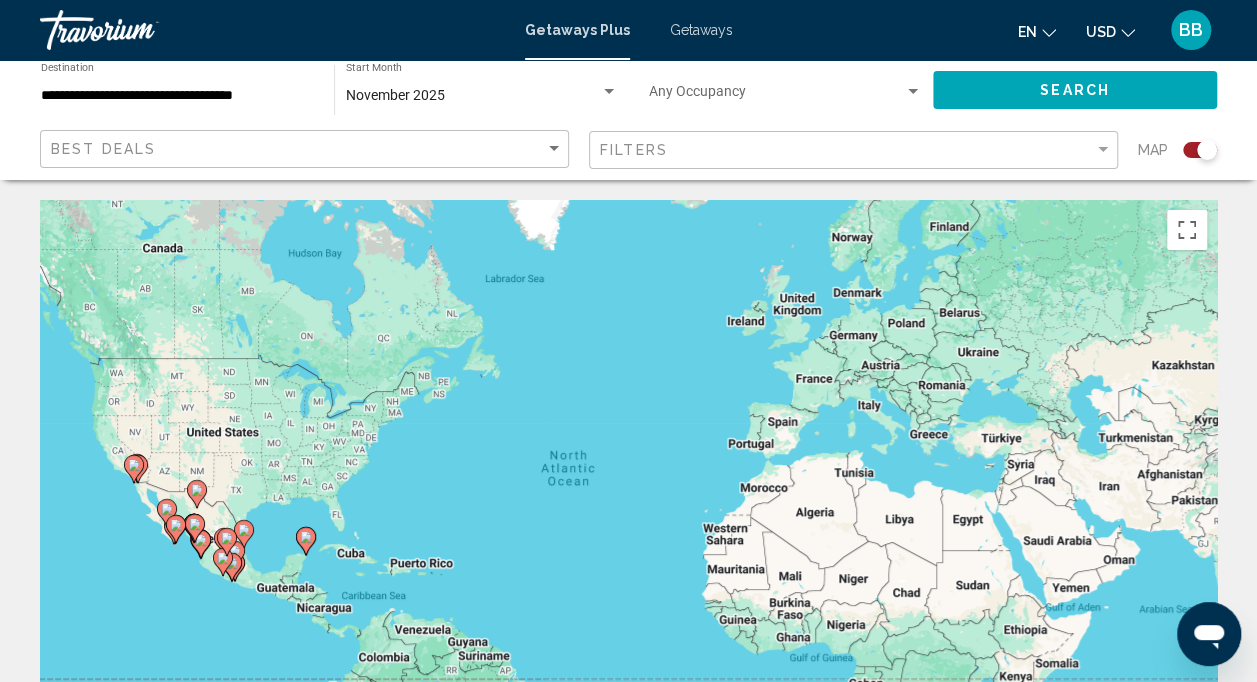 click on "**********" at bounding box center [177, 96] 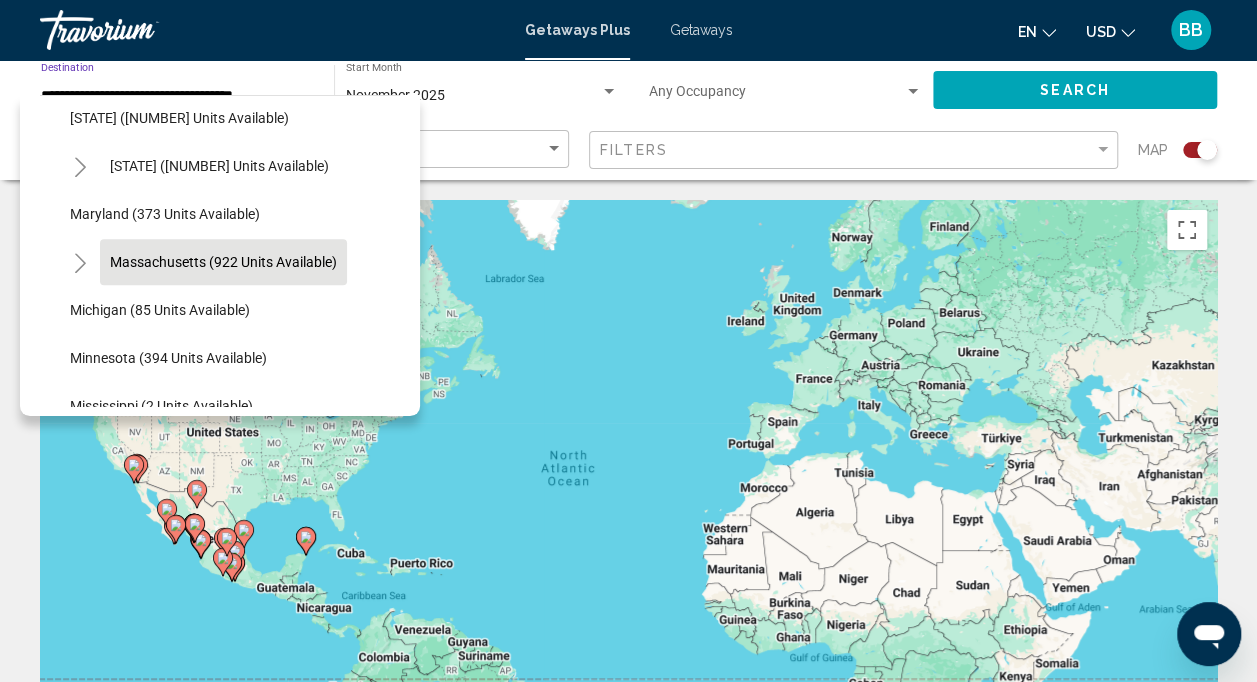 scroll, scrollTop: 733, scrollLeft: 0, axis: vertical 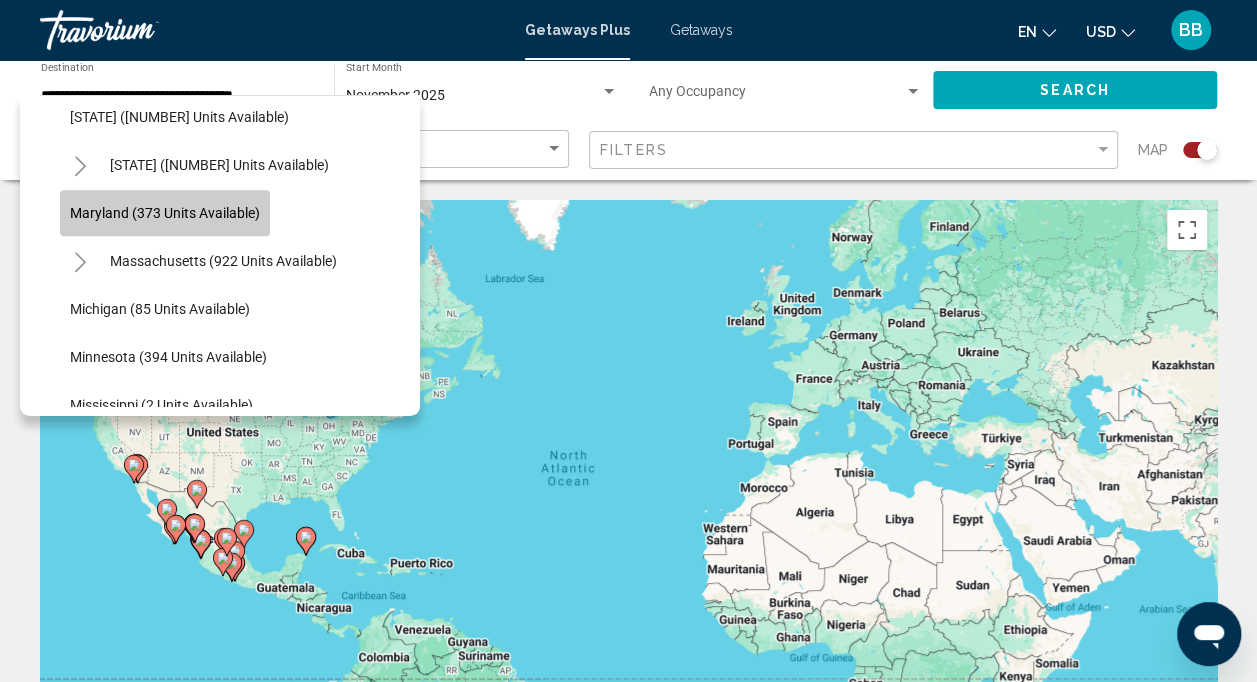 click on "Maryland (373 units available)" 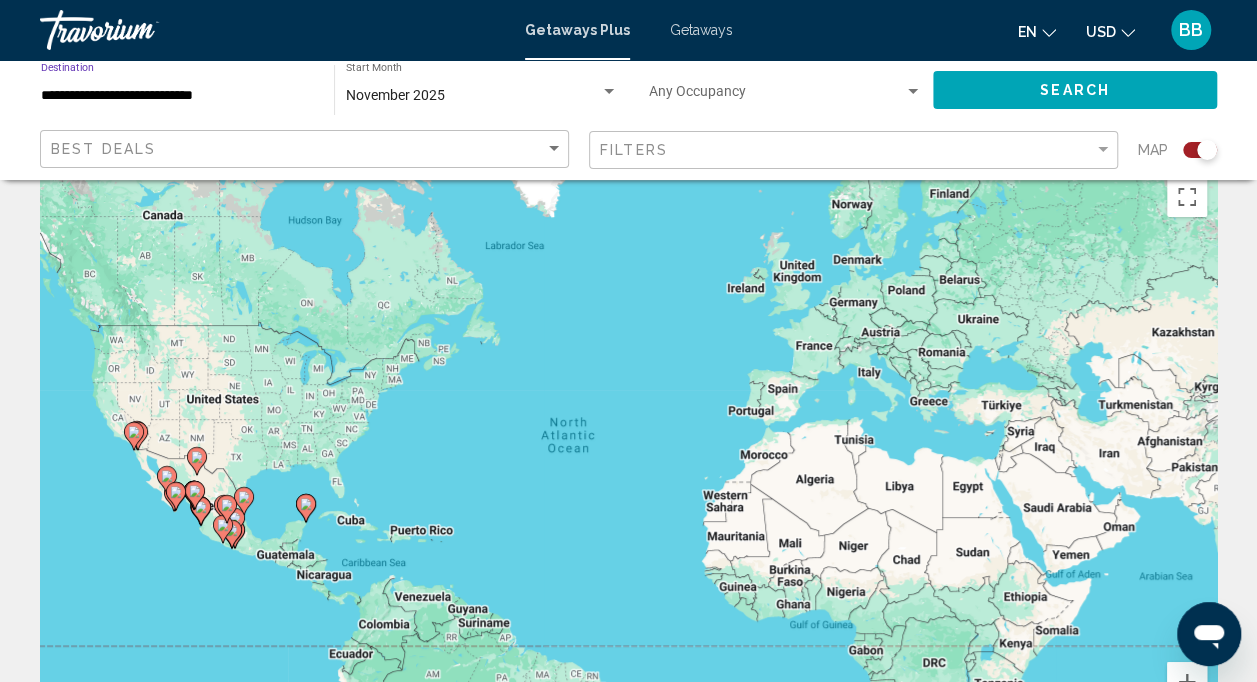 scroll, scrollTop: 0, scrollLeft: 0, axis: both 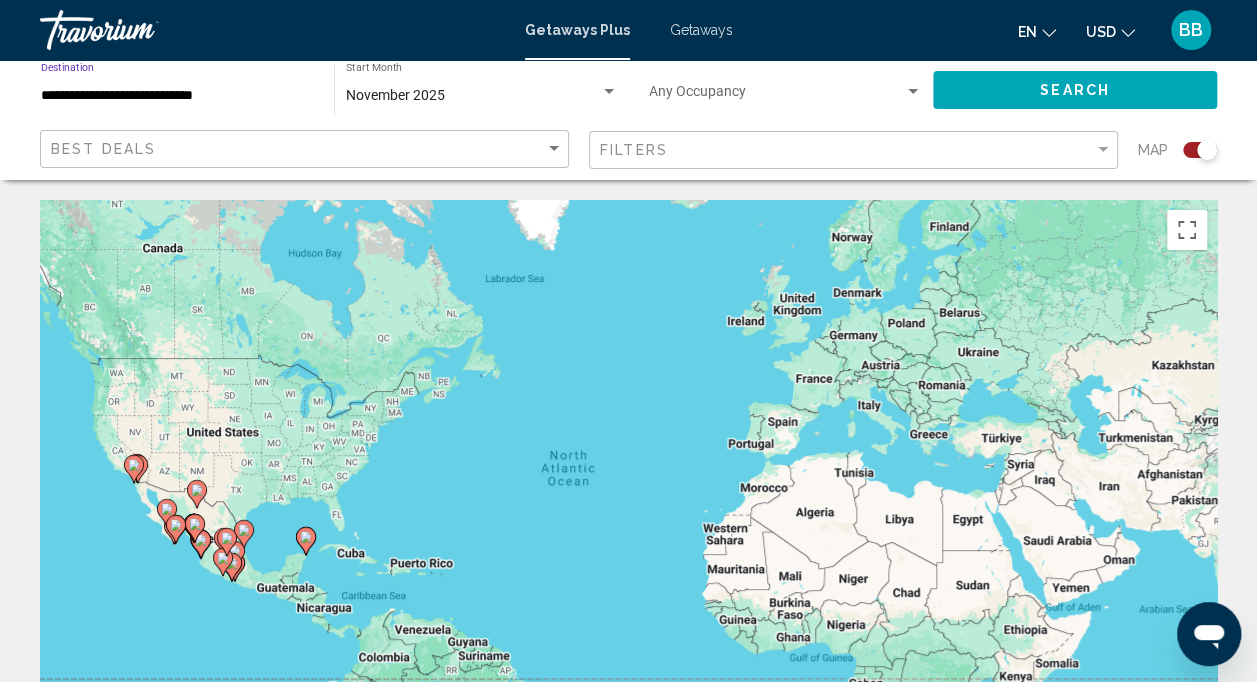 click on "Search" 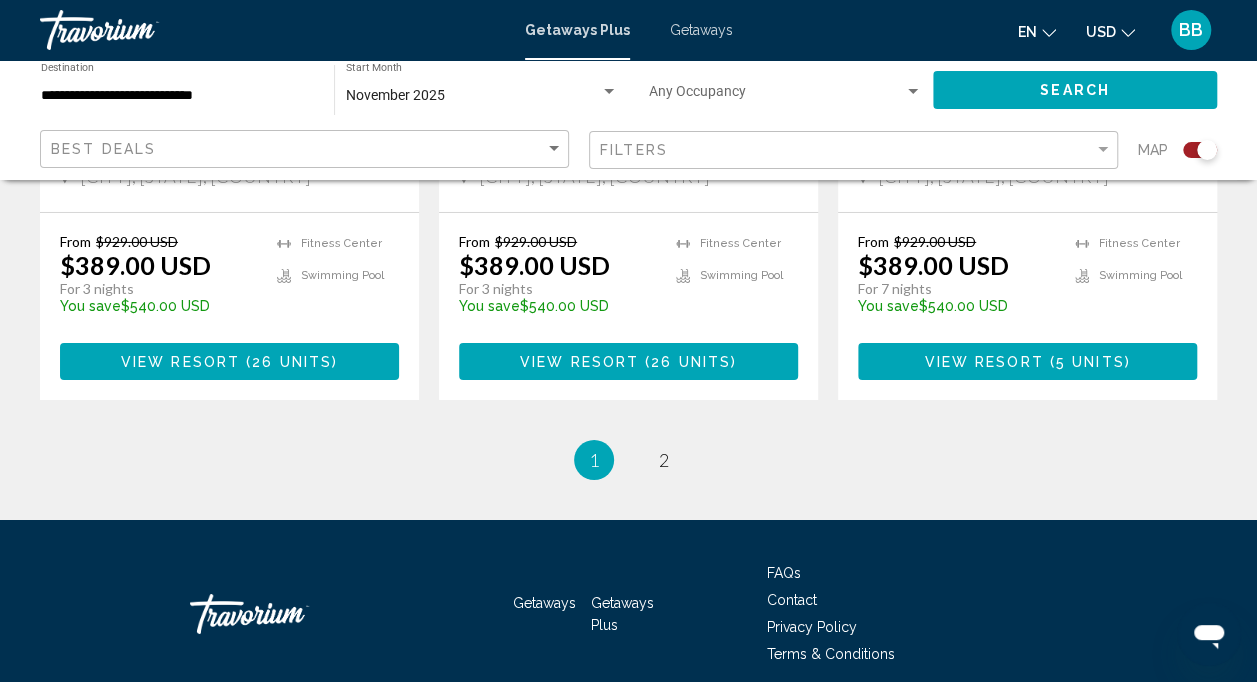 scroll, scrollTop: 3258, scrollLeft: 0, axis: vertical 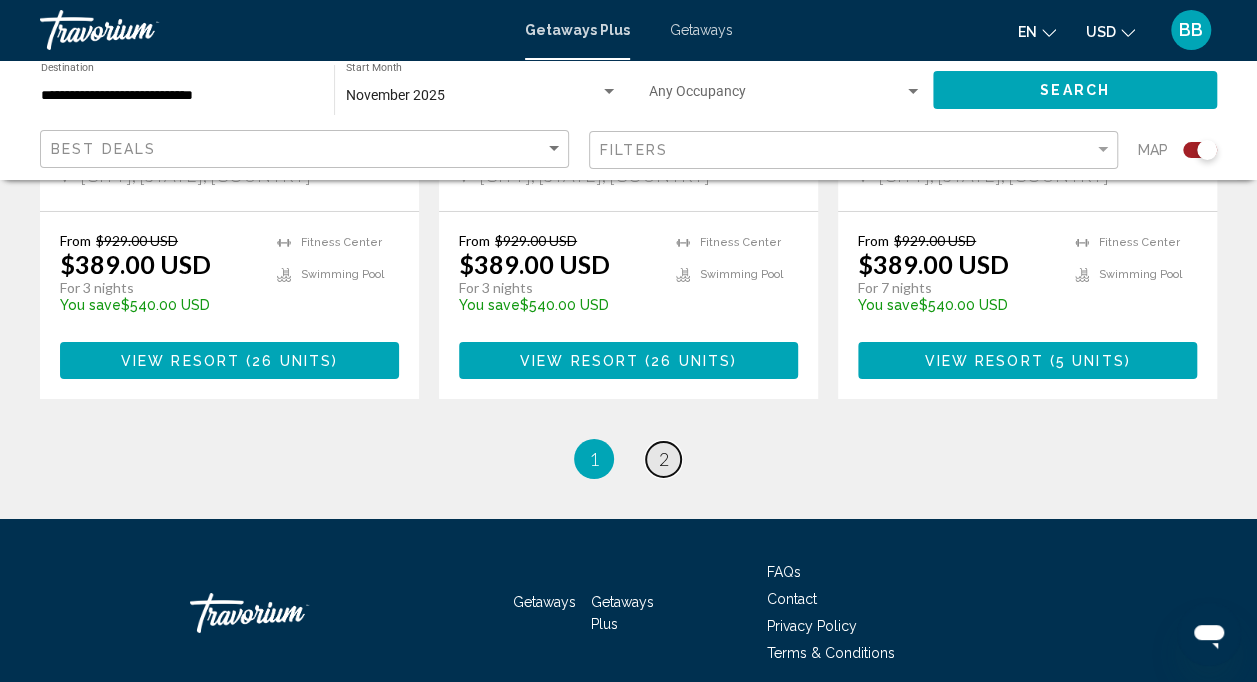 click on "page  2" at bounding box center (663, 459) 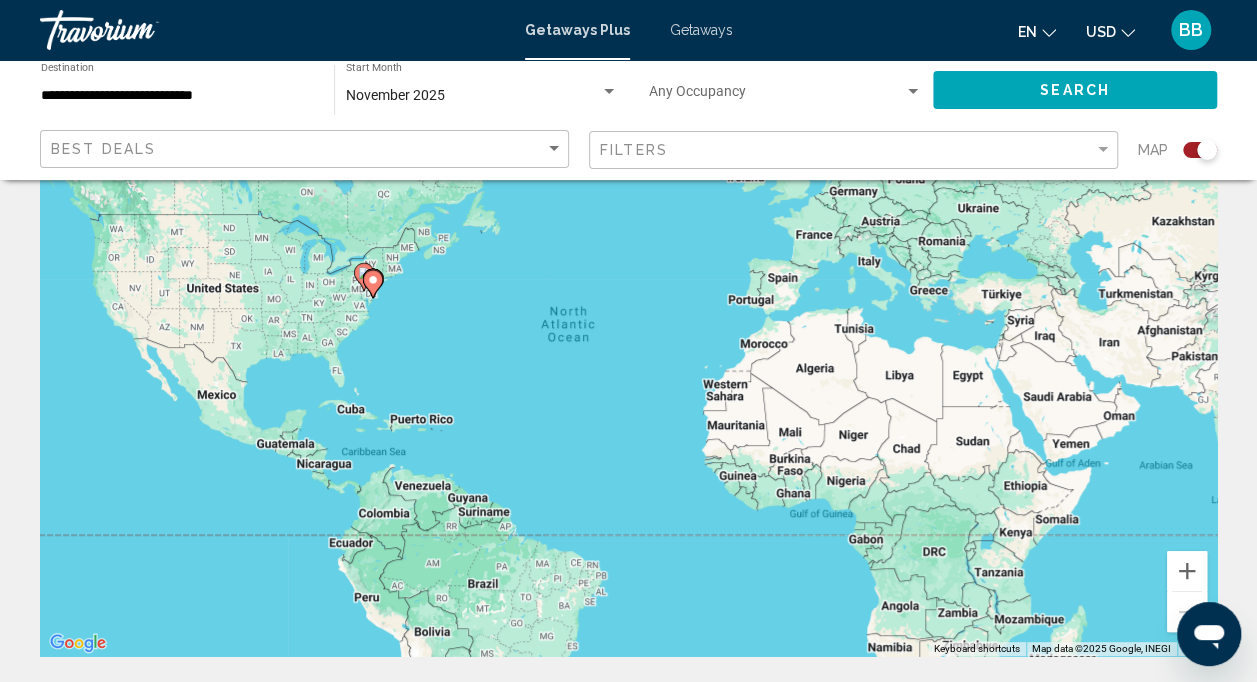 scroll, scrollTop: 0, scrollLeft: 0, axis: both 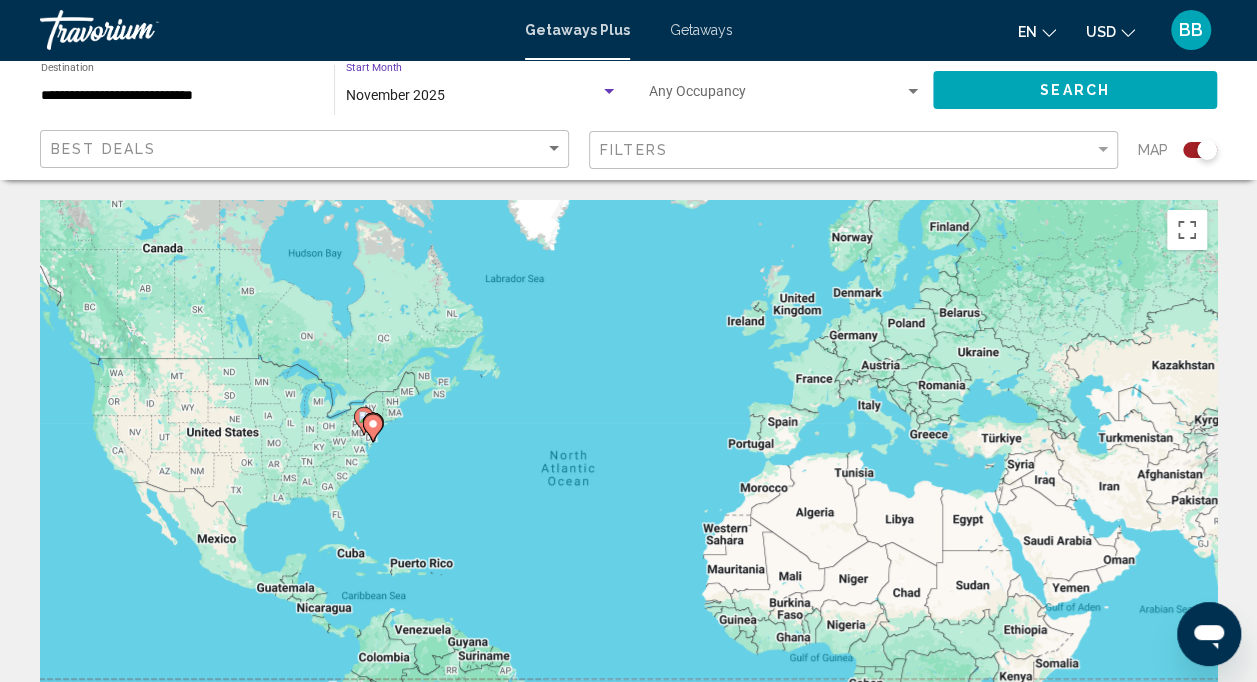 click at bounding box center [609, 92] 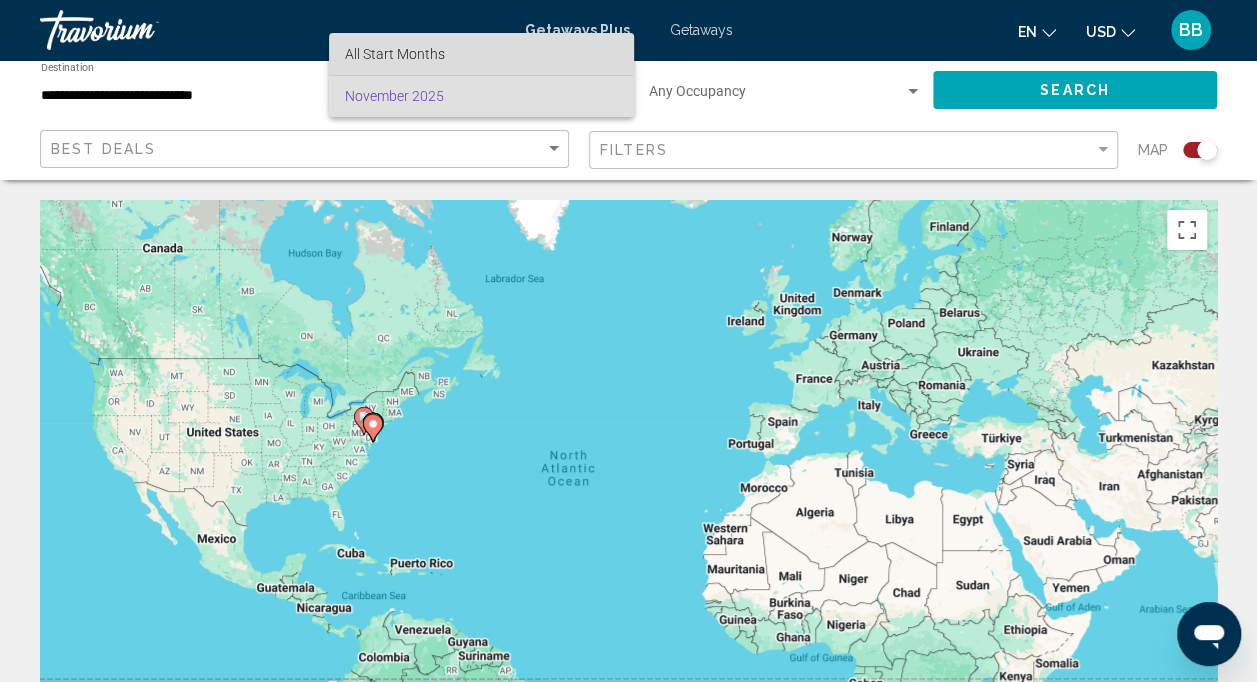 click on "All Start Months" at bounding box center [481, 54] 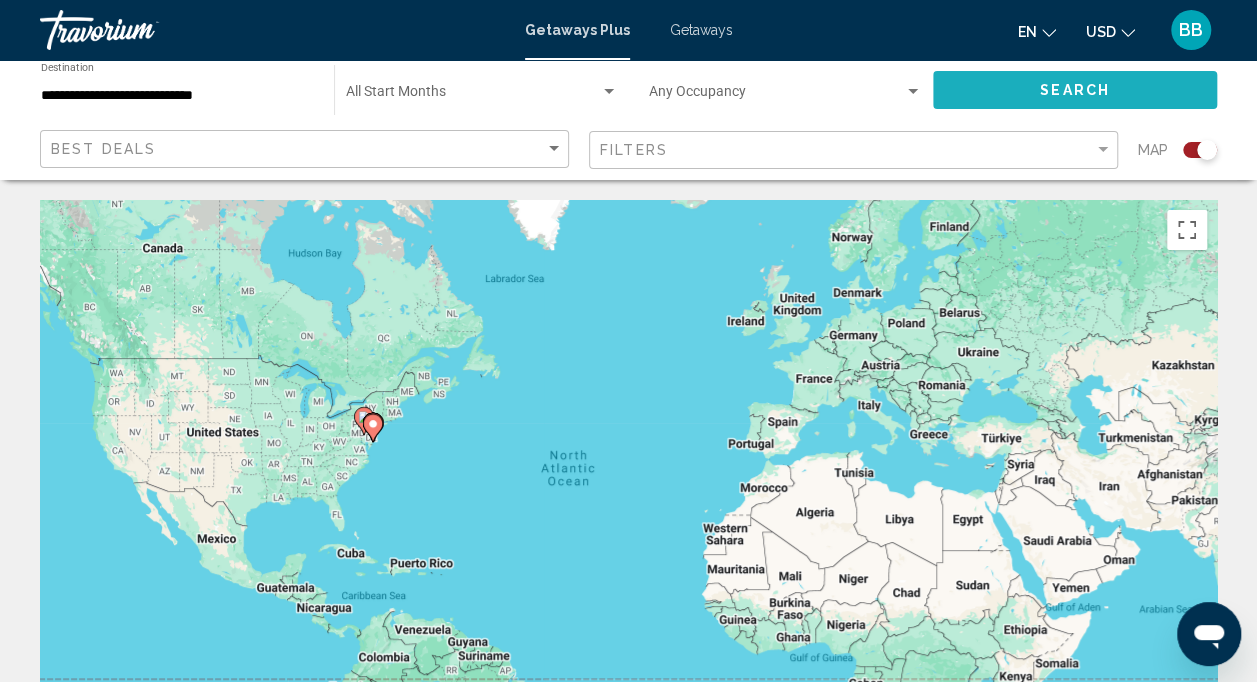 click on "Search" 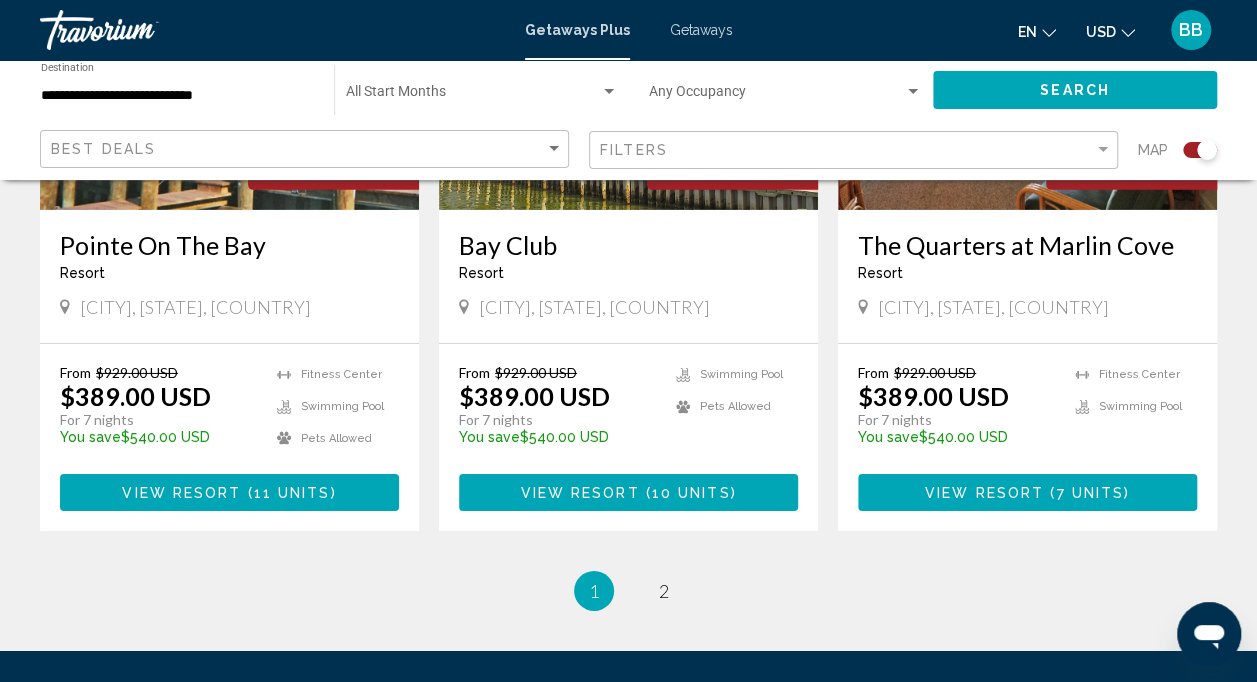 scroll, scrollTop: 3285, scrollLeft: 0, axis: vertical 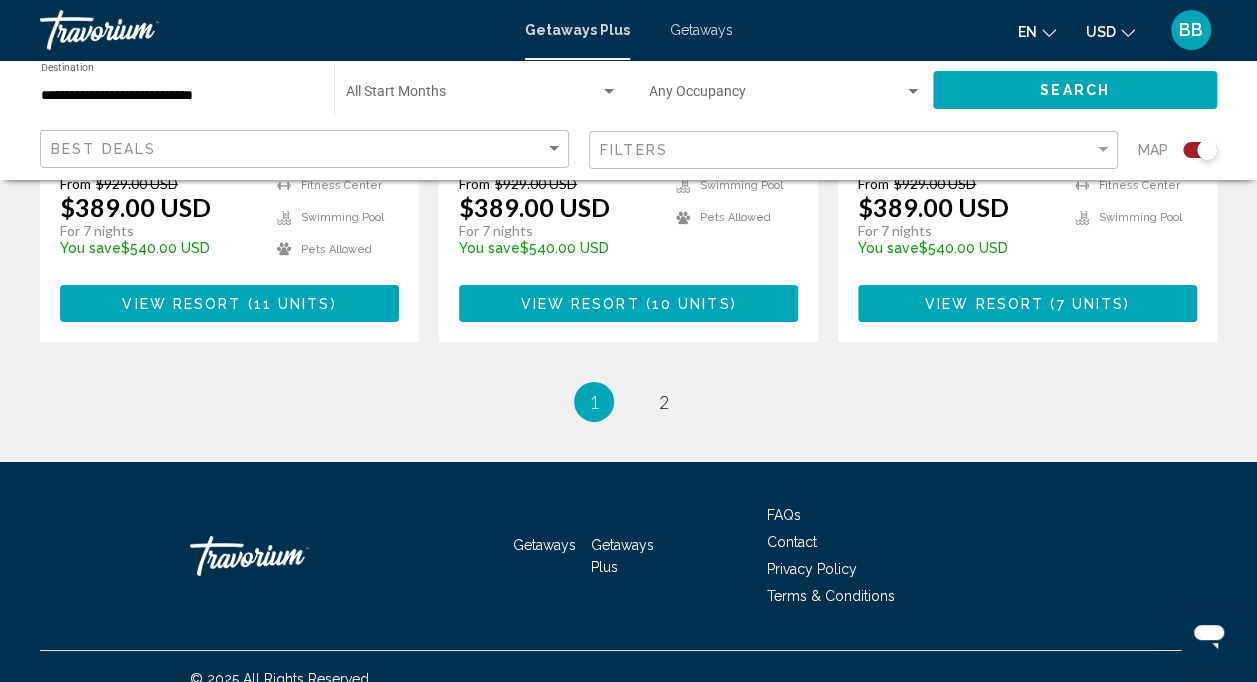 drag, startPoint x: 464, startPoint y: 528, endPoint x: 828, endPoint y: 362, distance: 400.065 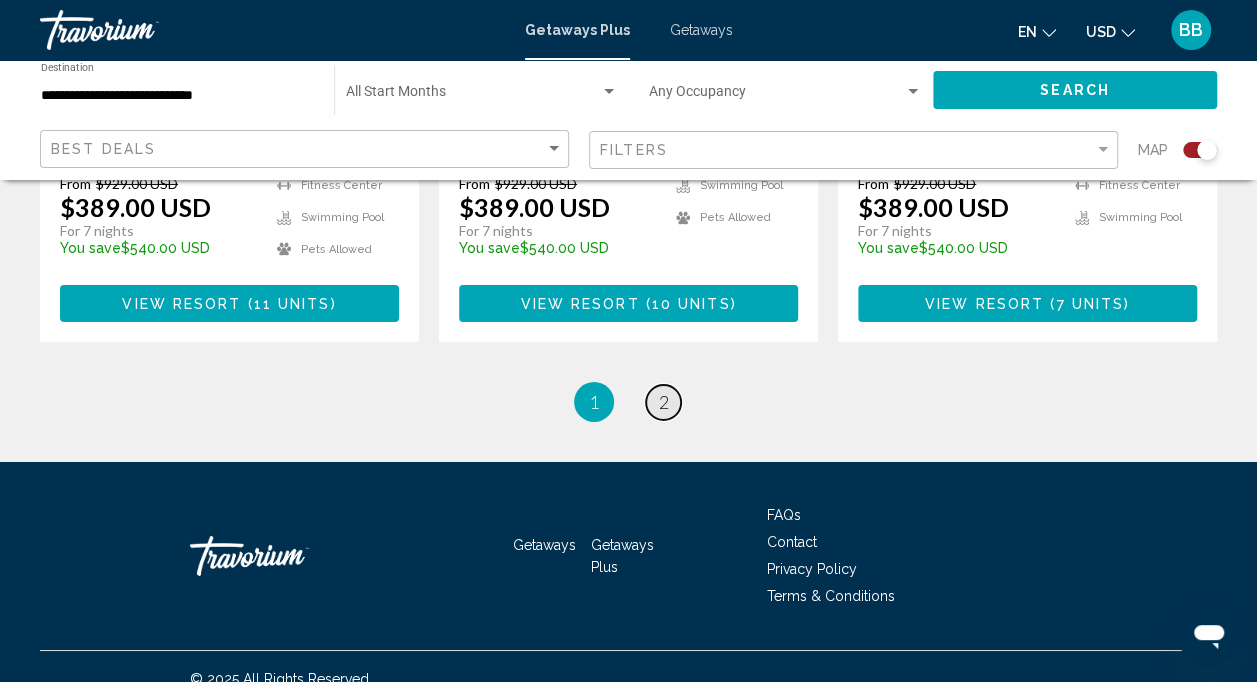 click on "2" at bounding box center [664, 402] 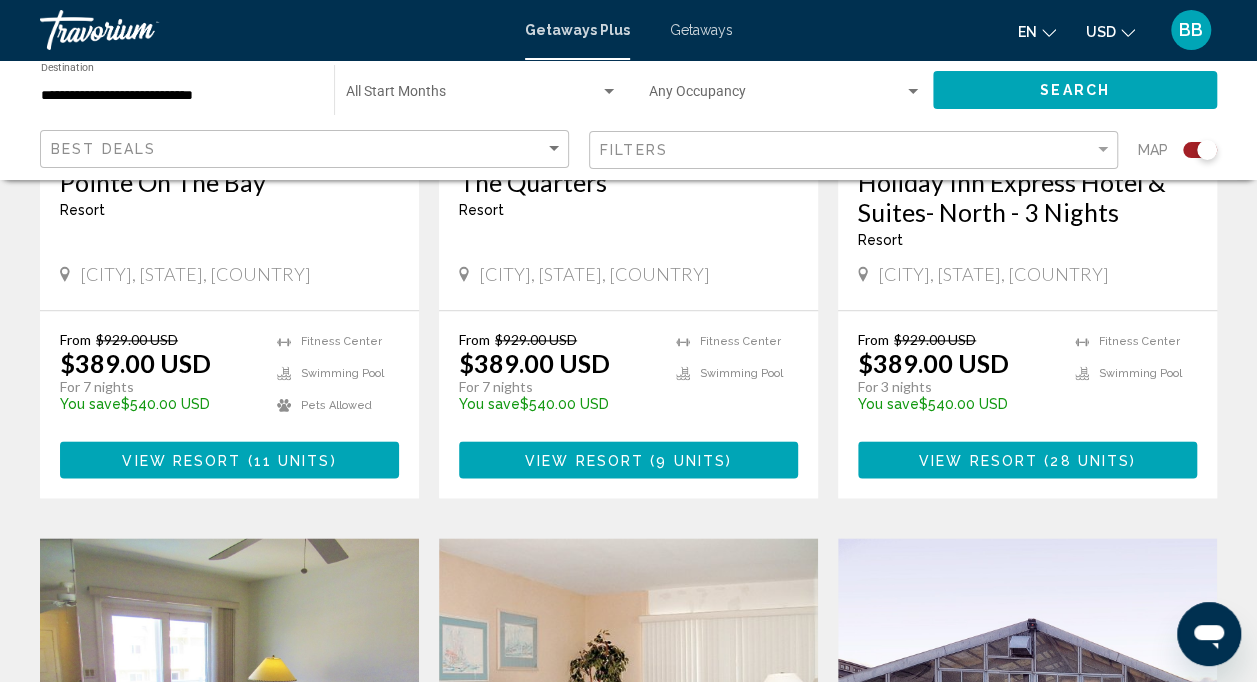 scroll, scrollTop: 1035, scrollLeft: 0, axis: vertical 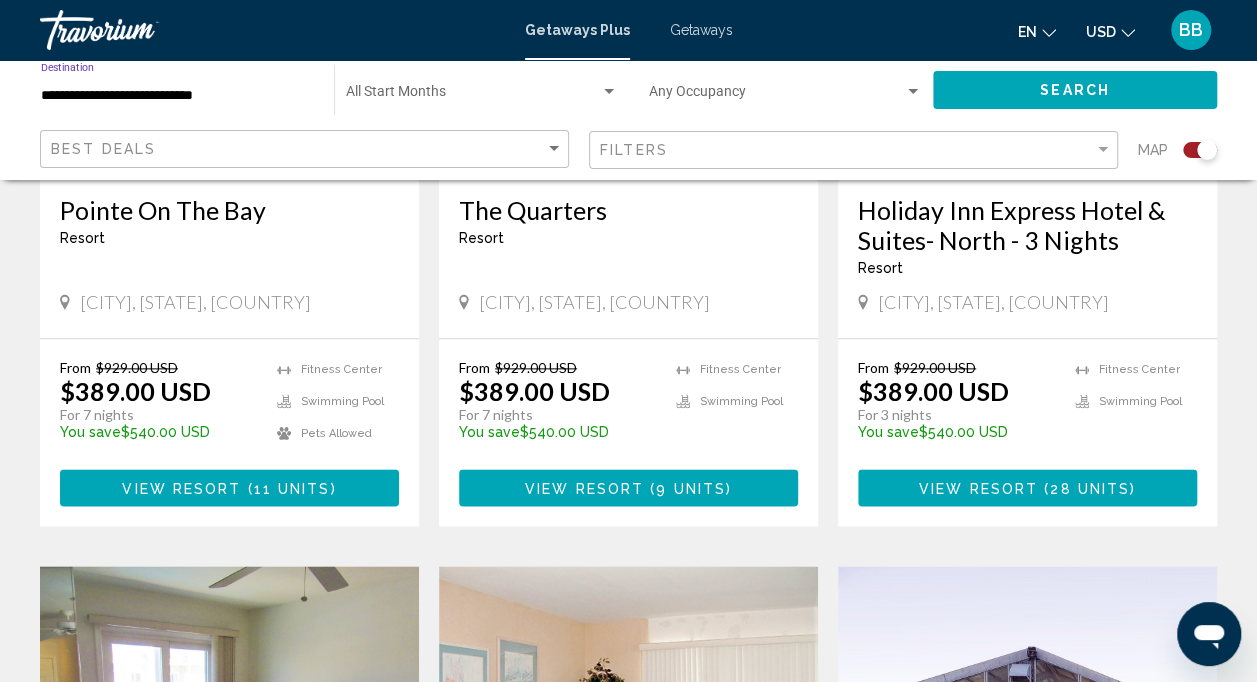 click on "**********" at bounding box center (177, 96) 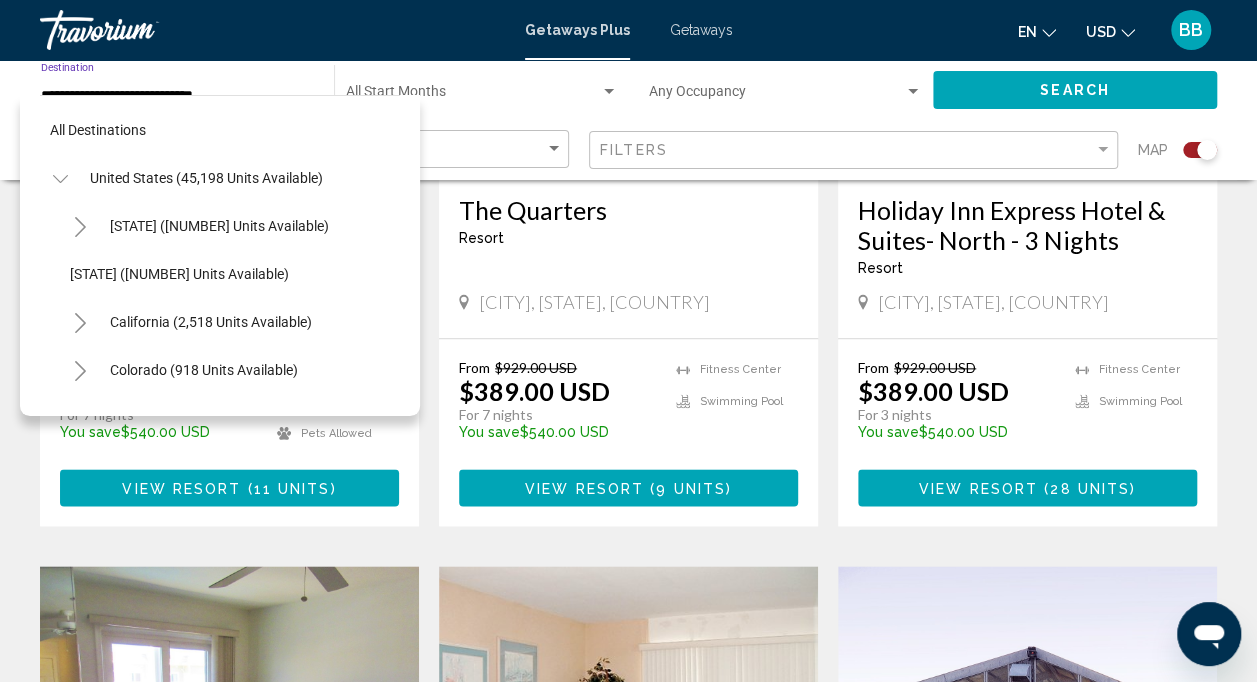 scroll, scrollTop: 702, scrollLeft: 0, axis: vertical 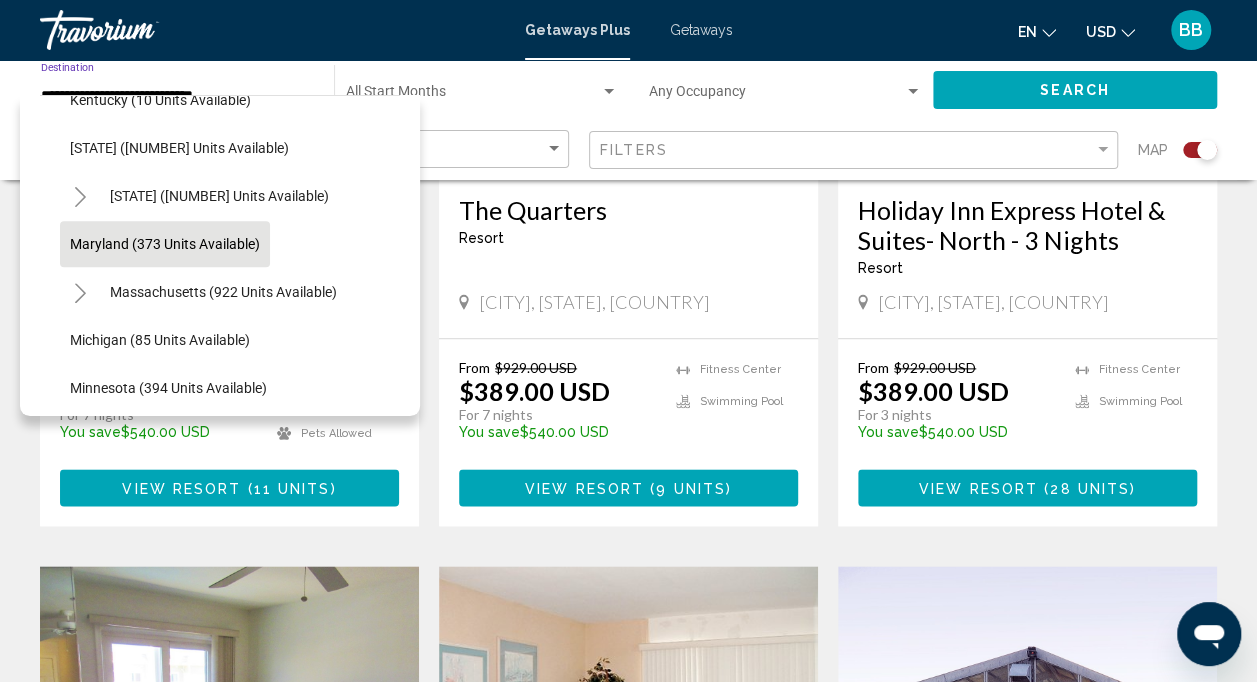 click at bounding box center [473, 96] 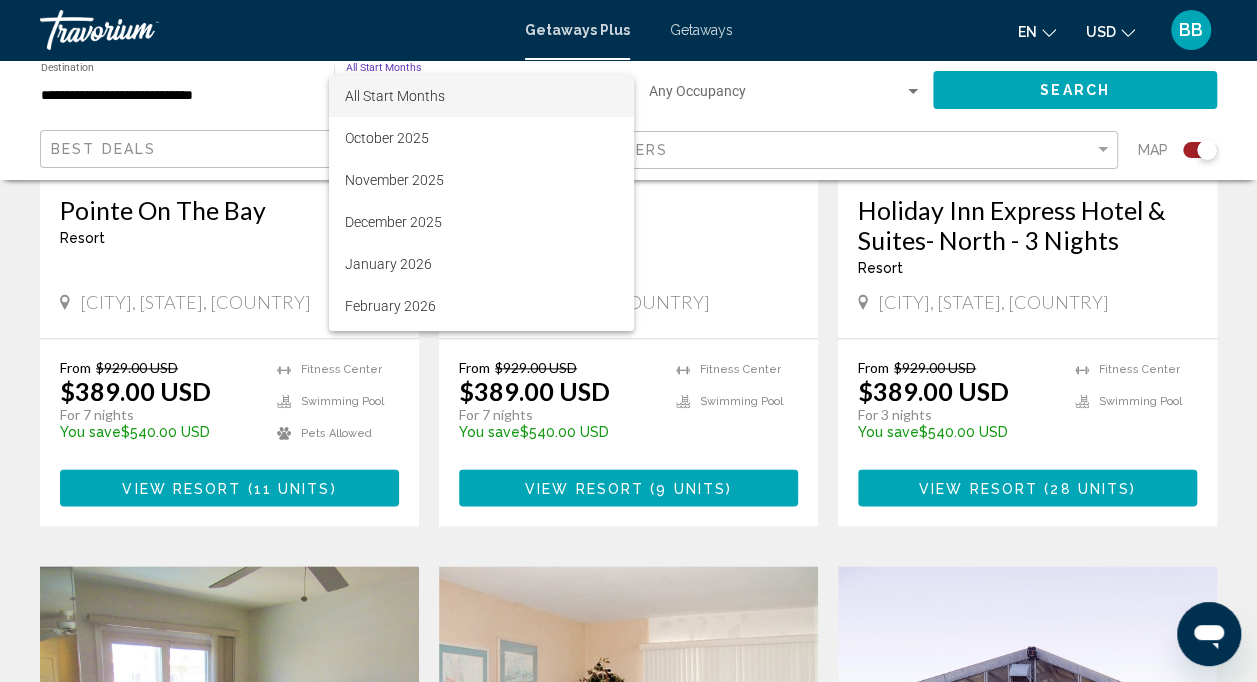 click at bounding box center [628, 341] 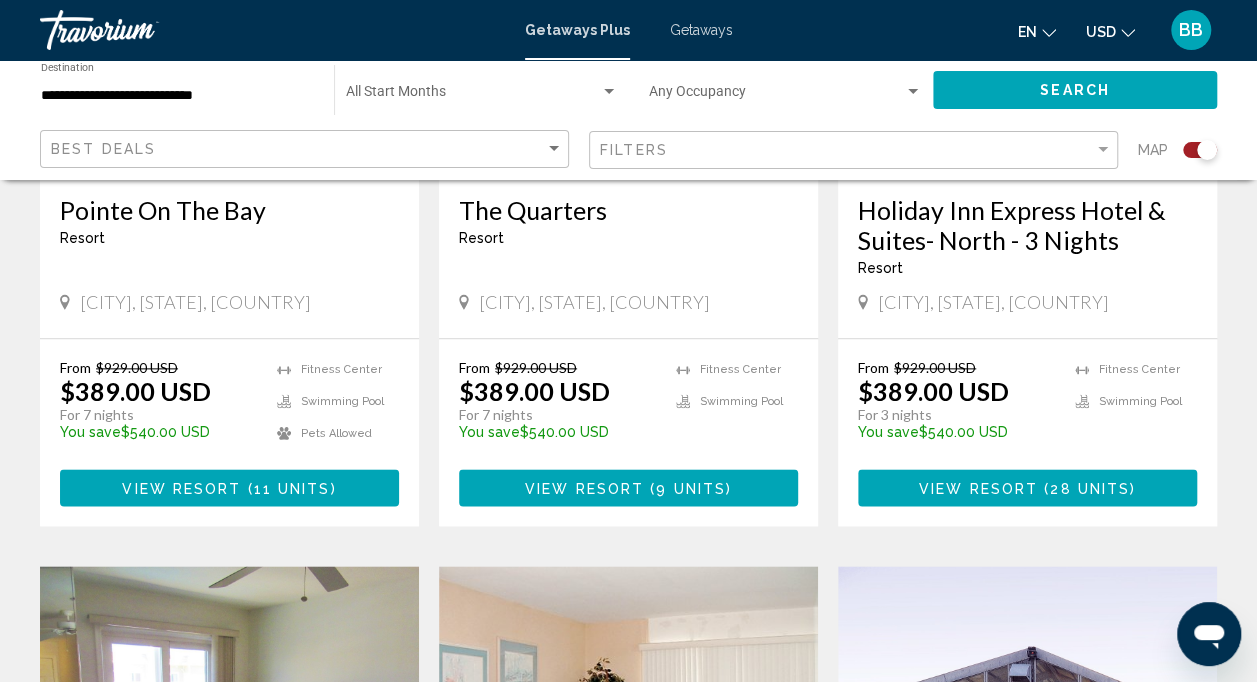 click on "Best Deals" 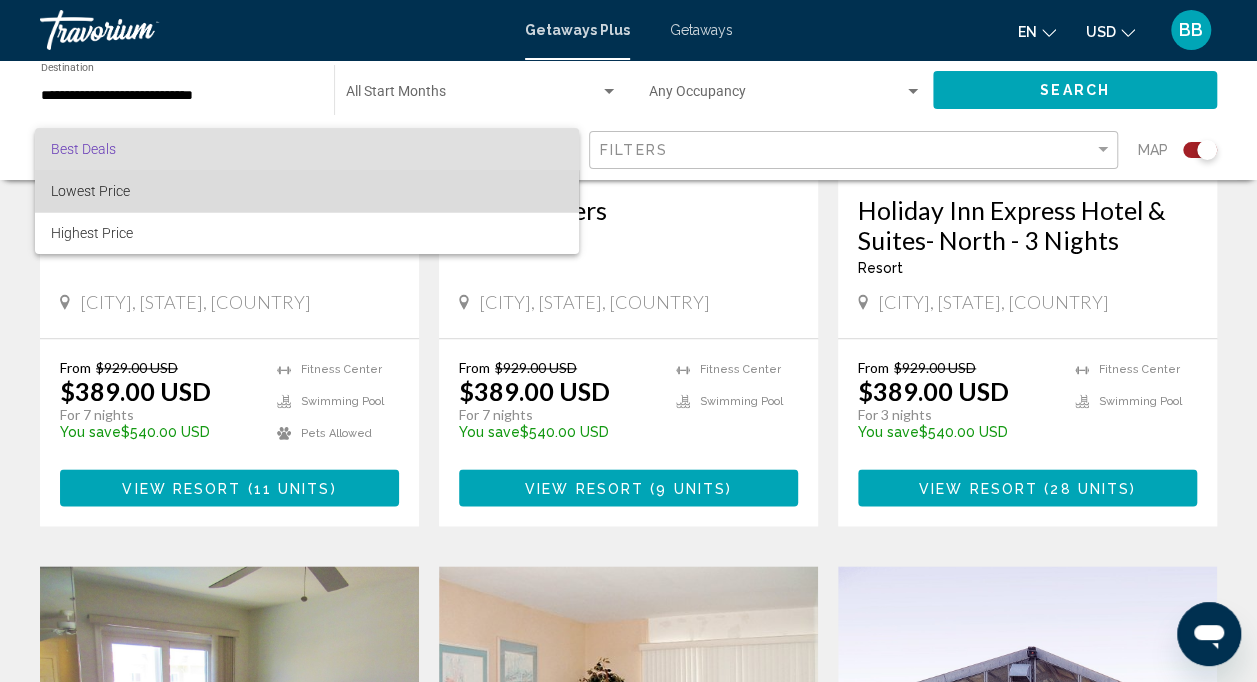 click on "Lowest Price" at bounding box center (307, 191) 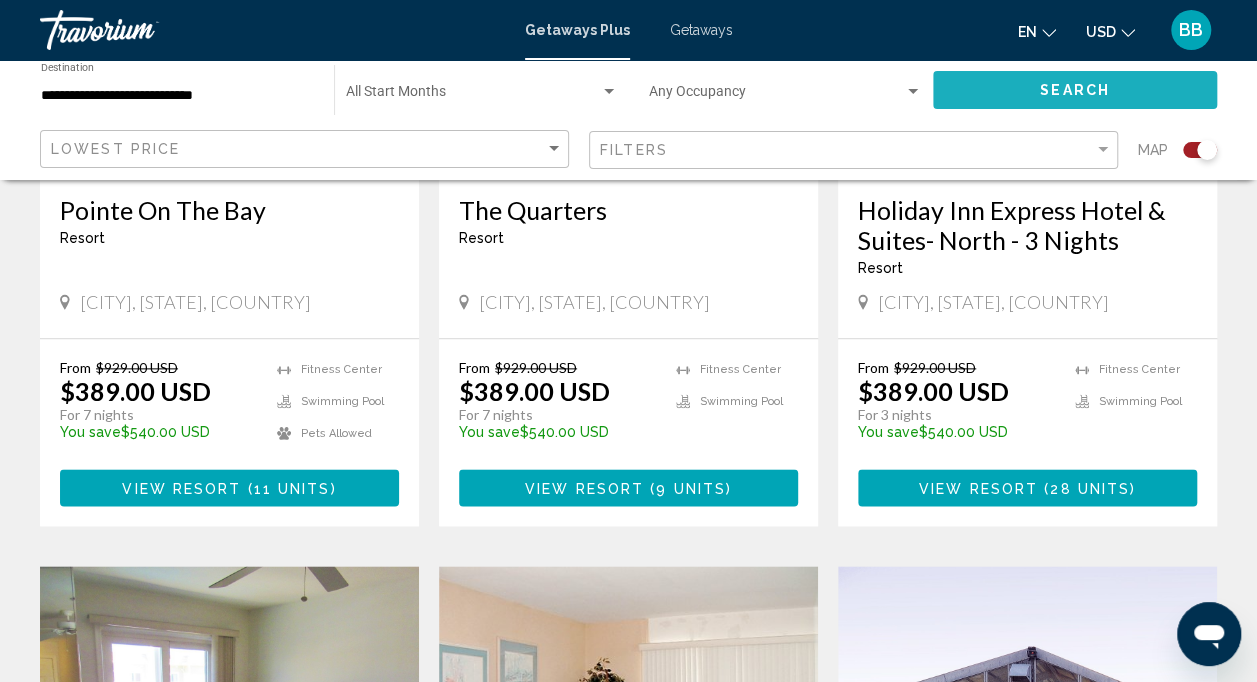 click on "Search" 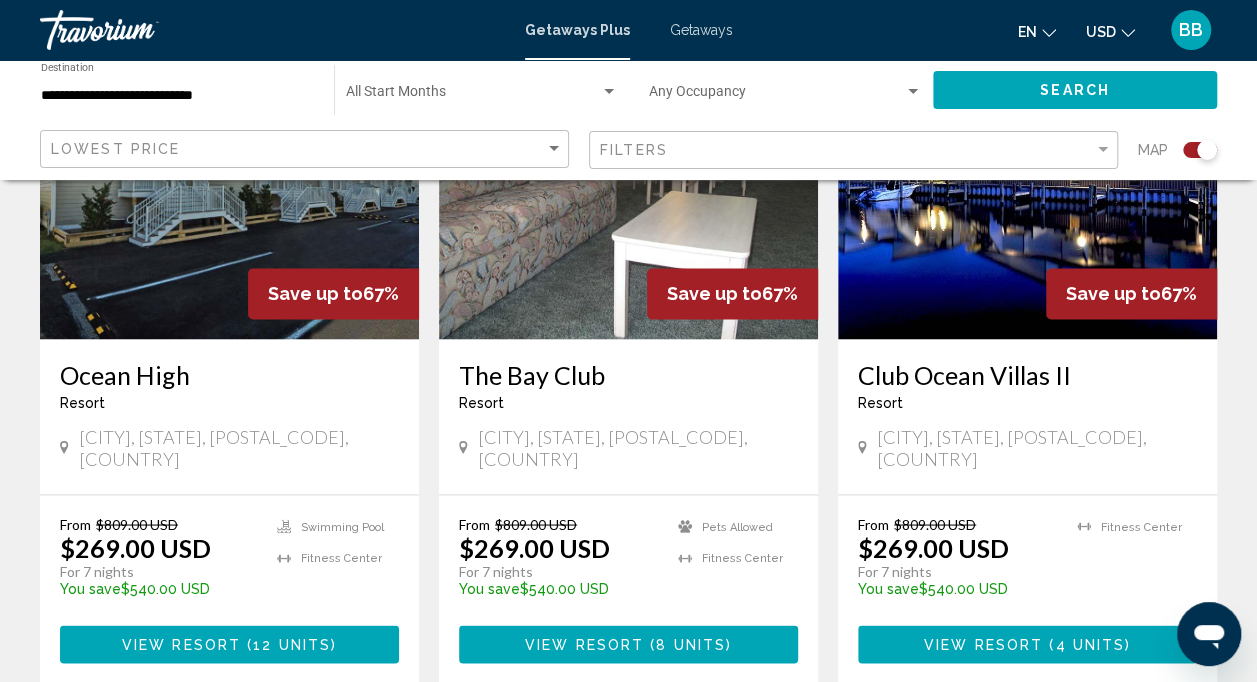 scroll, scrollTop: 1328, scrollLeft: 0, axis: vertical 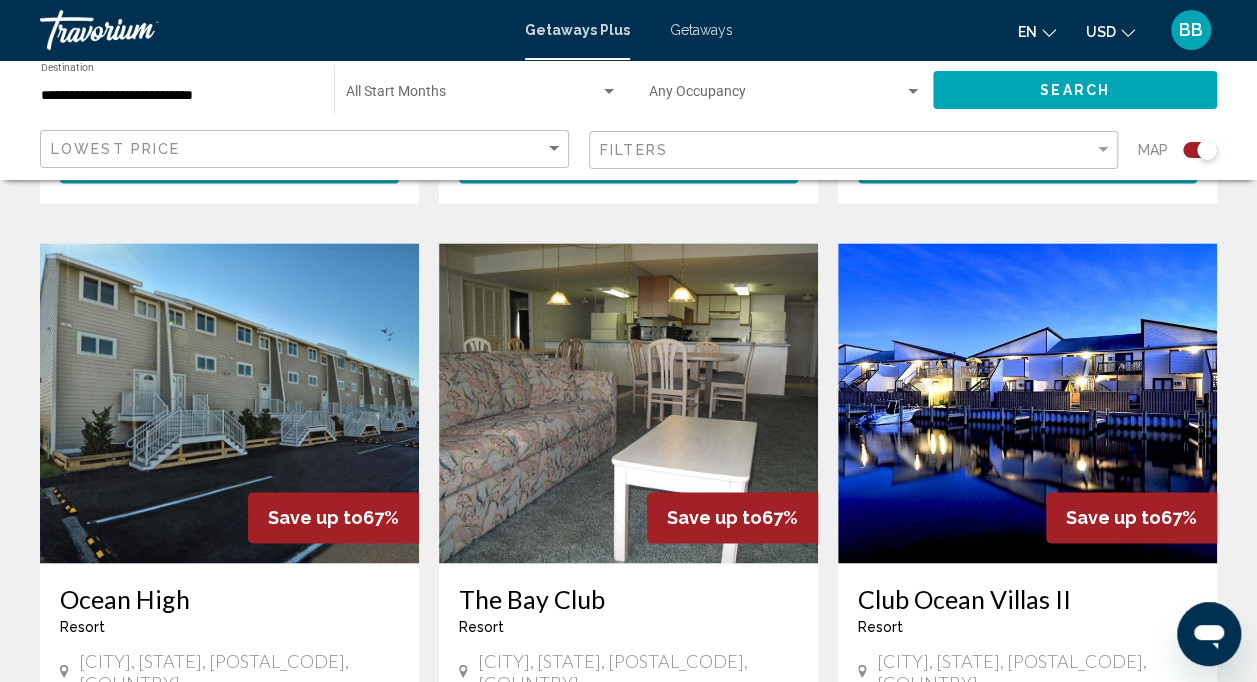 click on "Getaways" at bounding box center [701, 30] 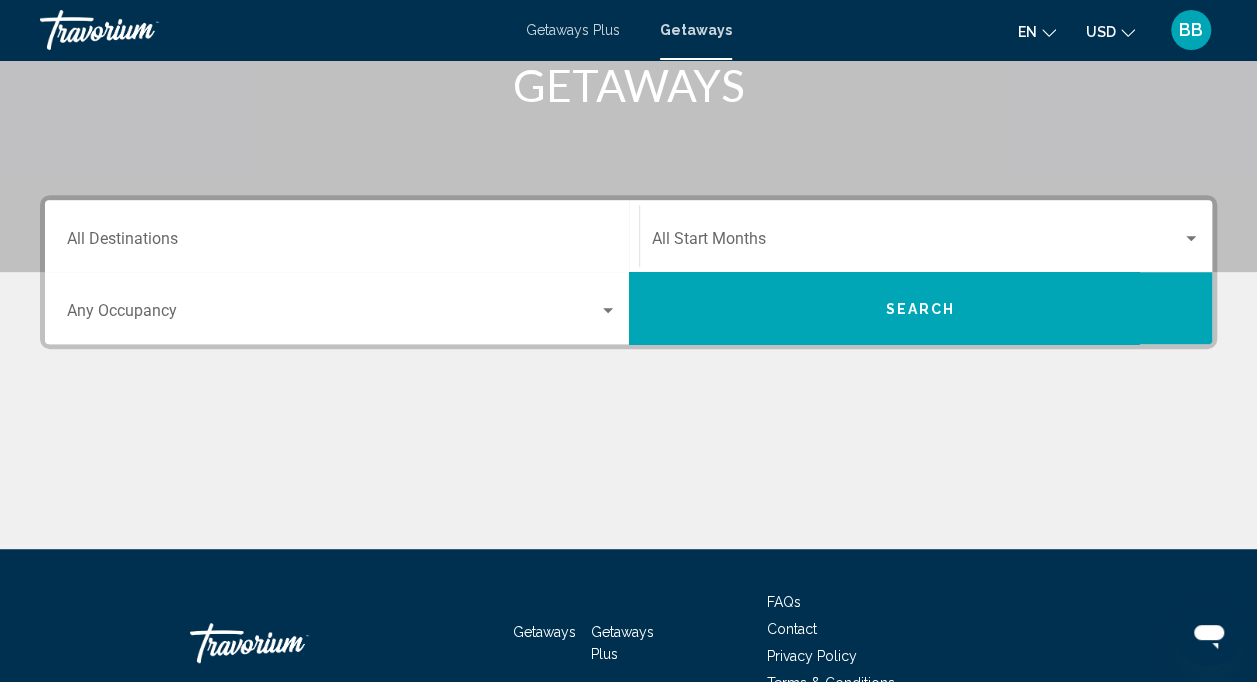 scroll, scrollTop: 327, scrollLeft: 0, axis: vertical 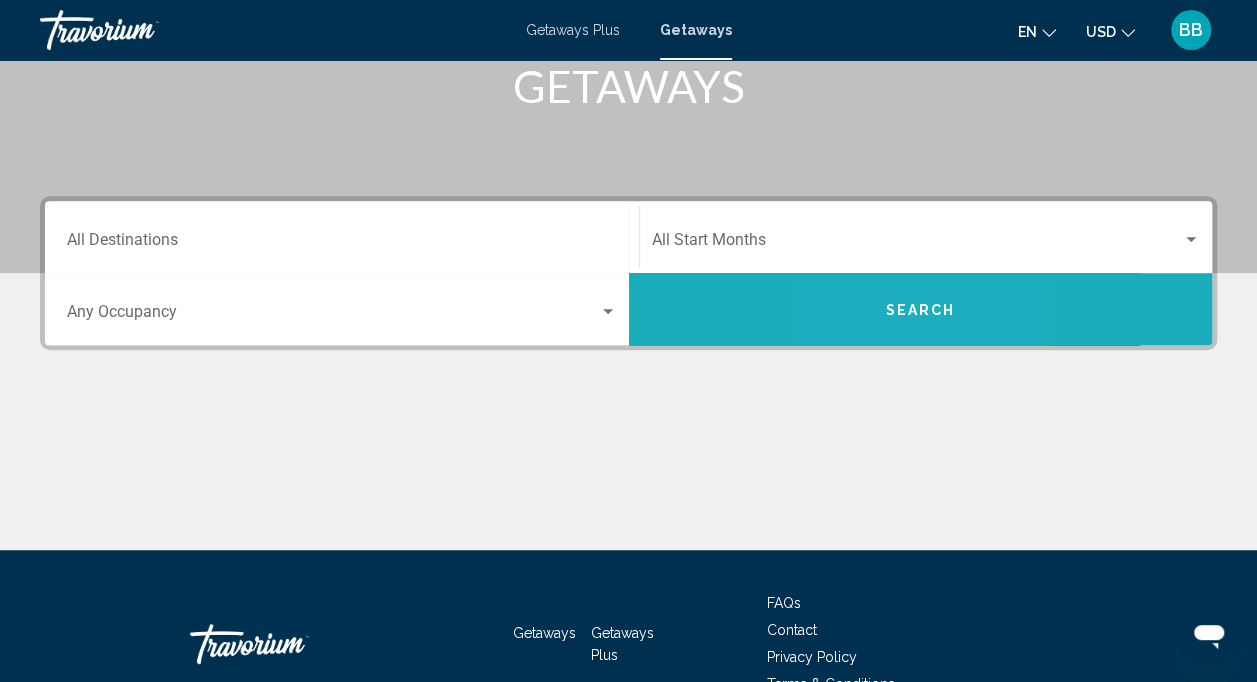 click on "Search" at bounding box center [921, 309] 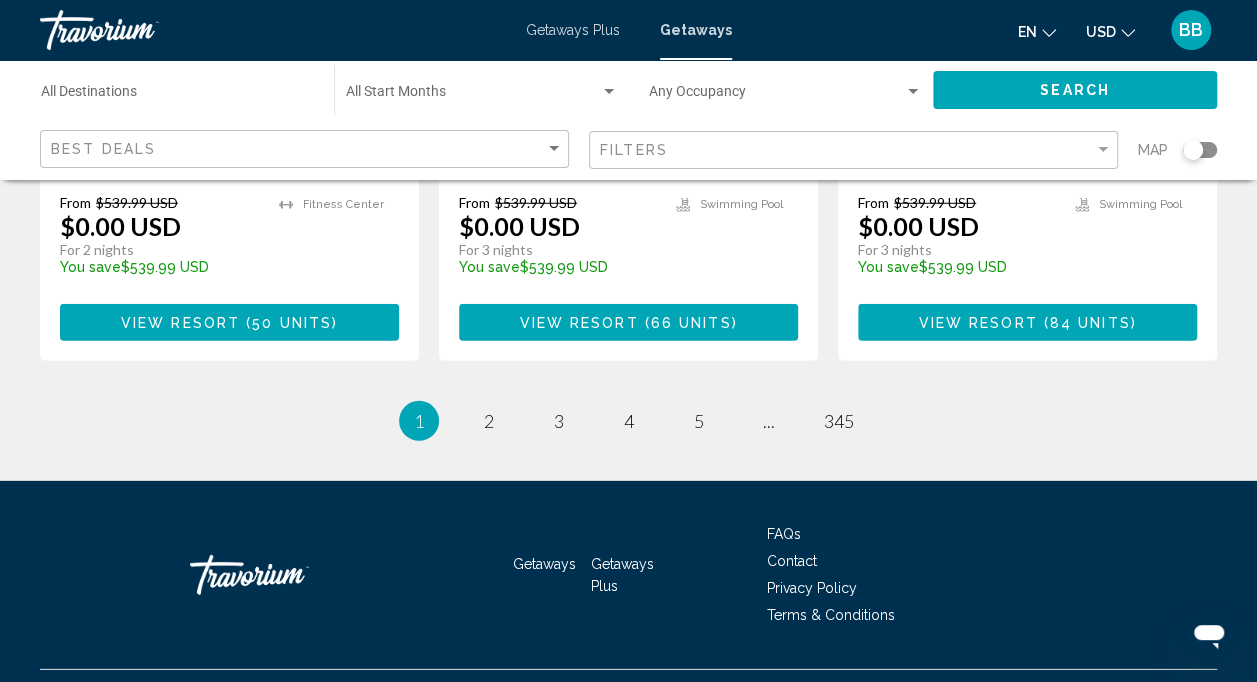 scroll, scrollTop: 2756, scrollLeft: 0, axis: vertical 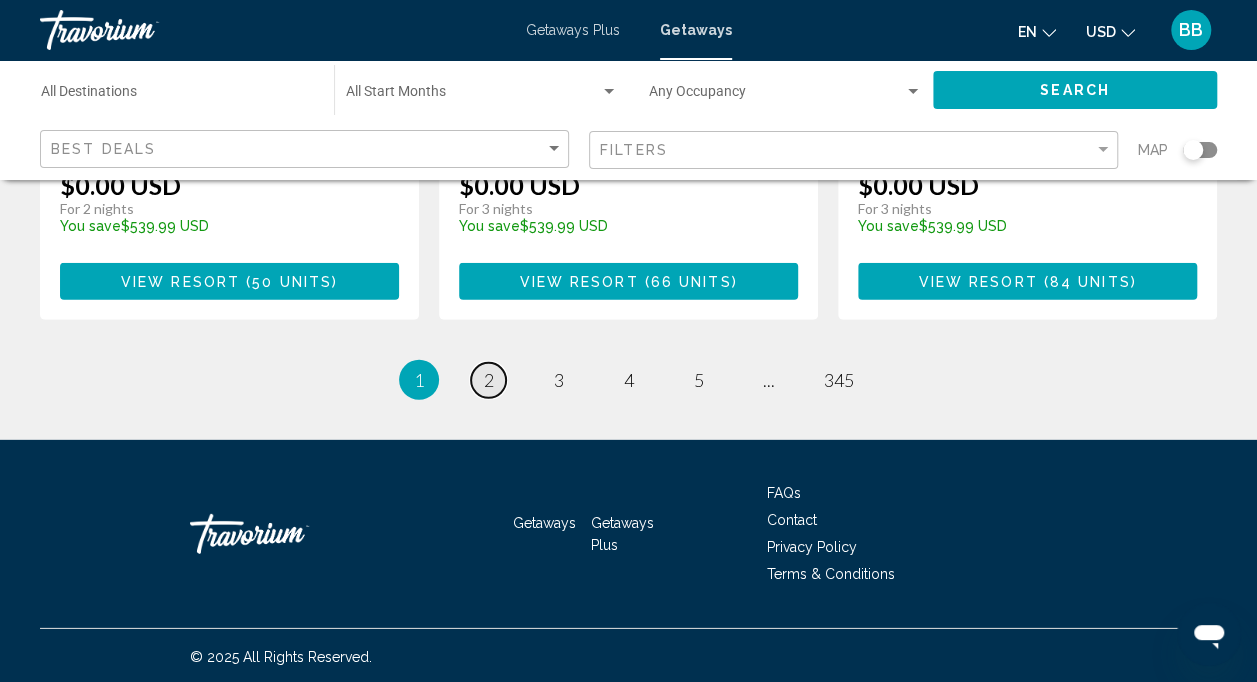 click on "2" at bounding box center (489, 380) 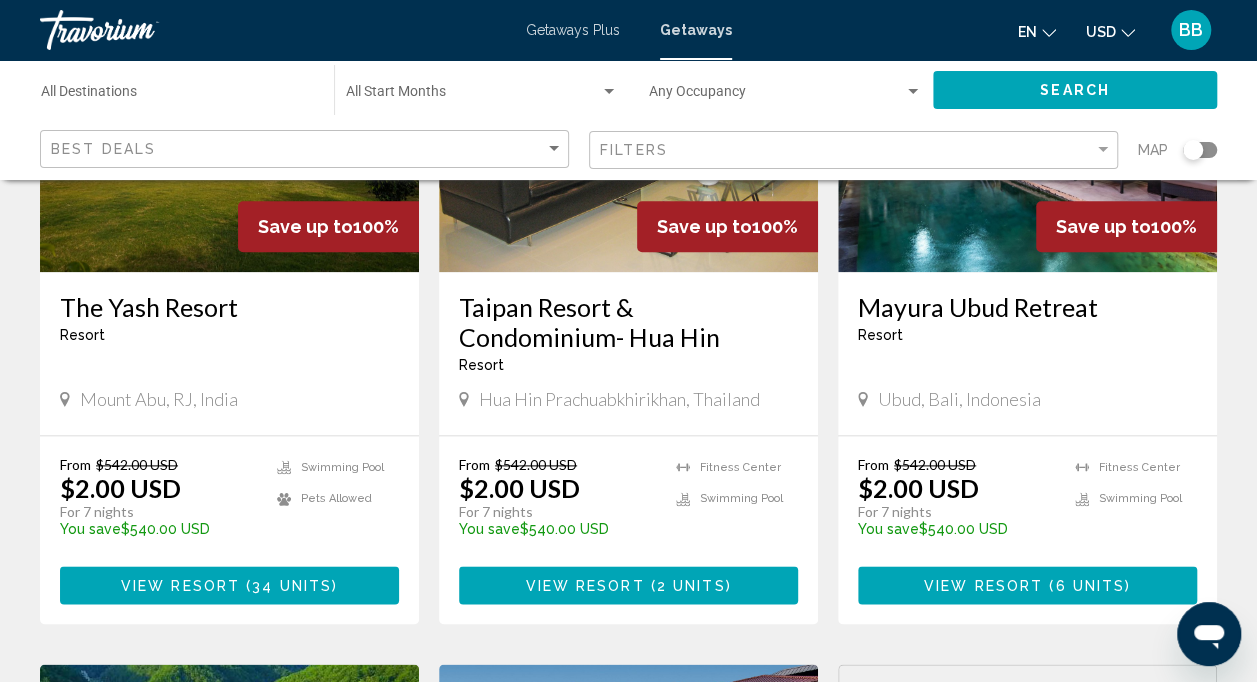 scroll, scrollTop: 1031, scrollLeft: 0, axis: vertical 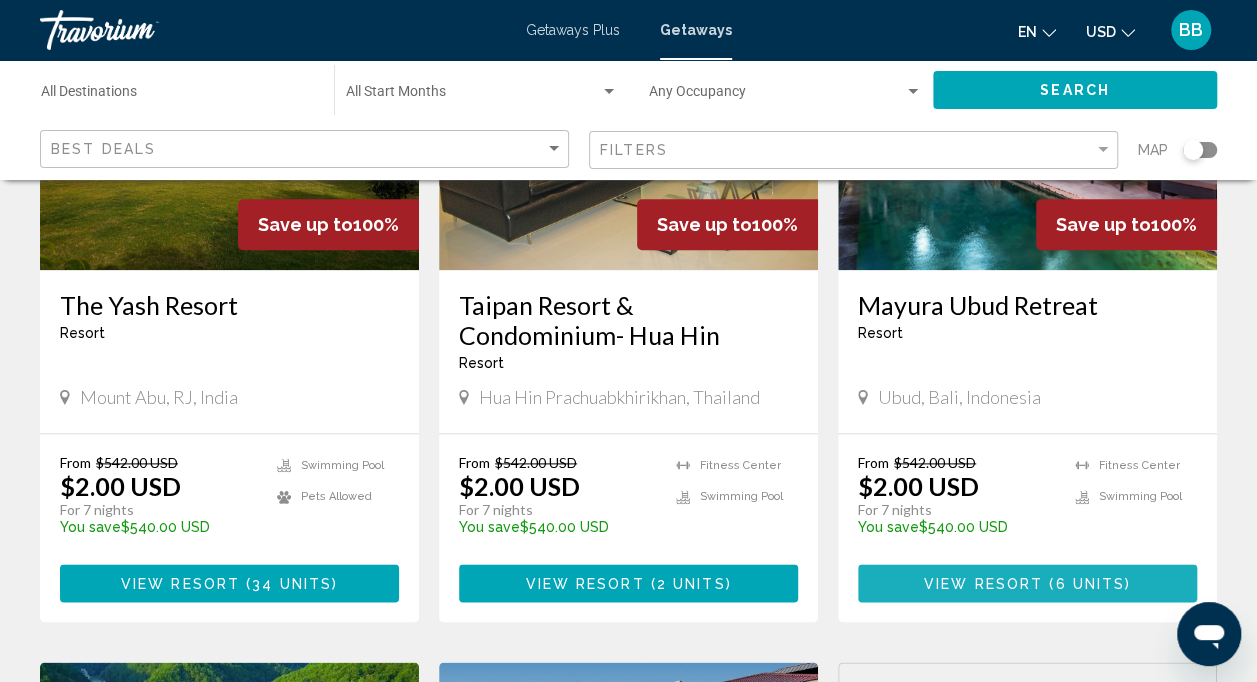 click on "View Resort" at bounding box center [983, 584] 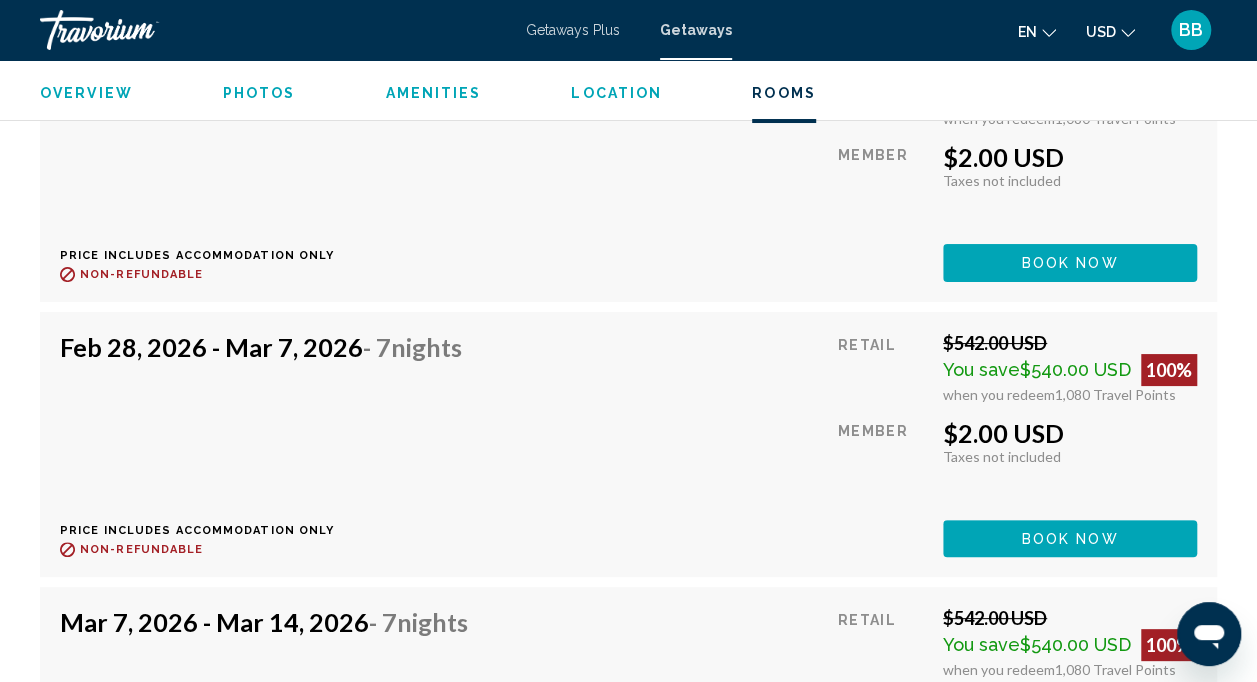 scroll, scrollTop: 3736, scrollLeft: 0, axis: vertical 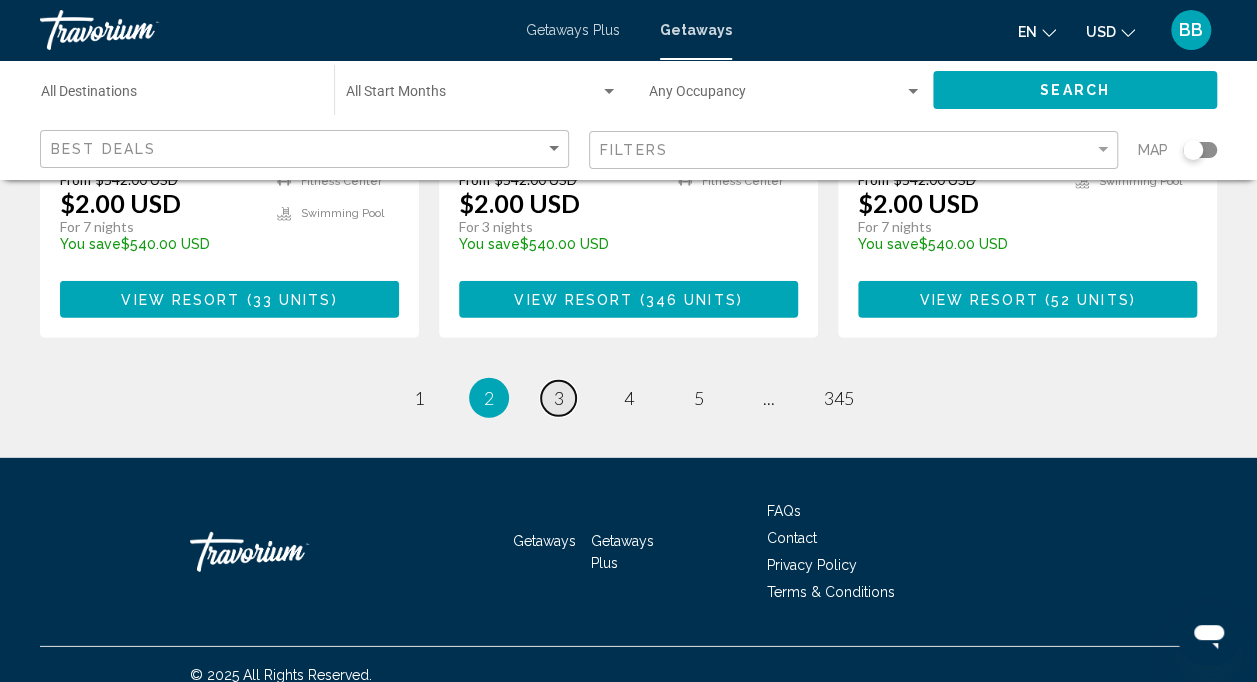 click on "3" at bounding box center (559, 398) 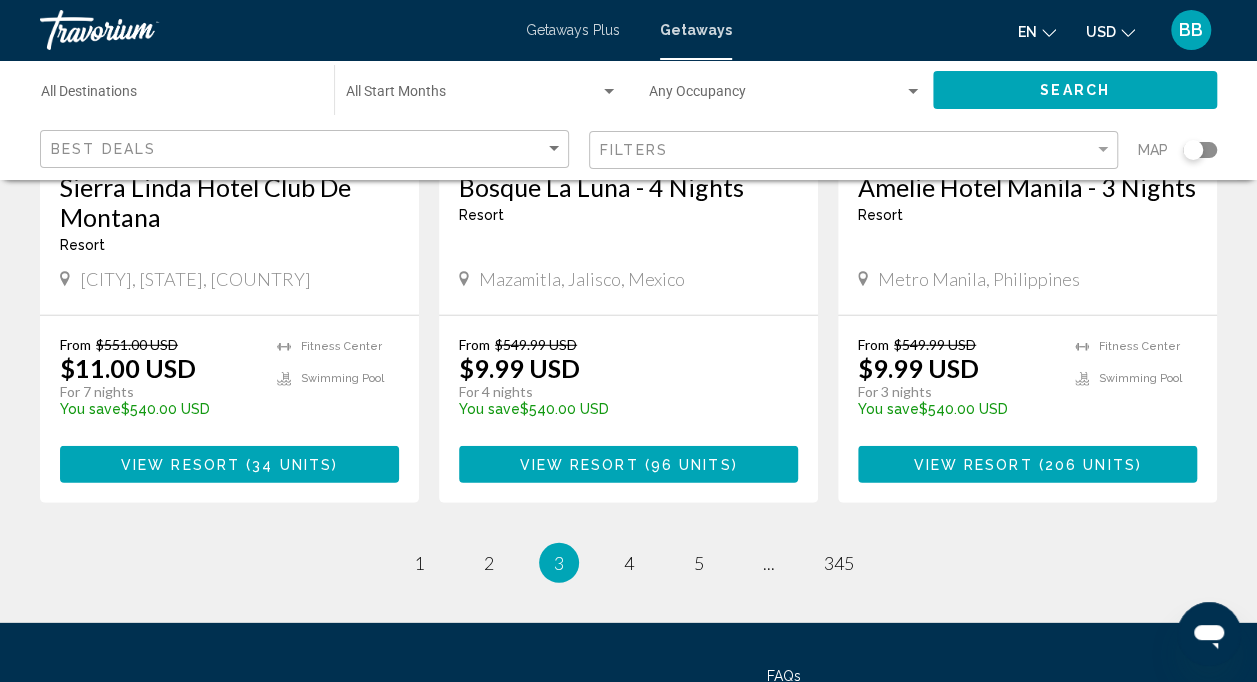 scroll, scrollTop: 2785, scrollLeft: 0, axis: vertical 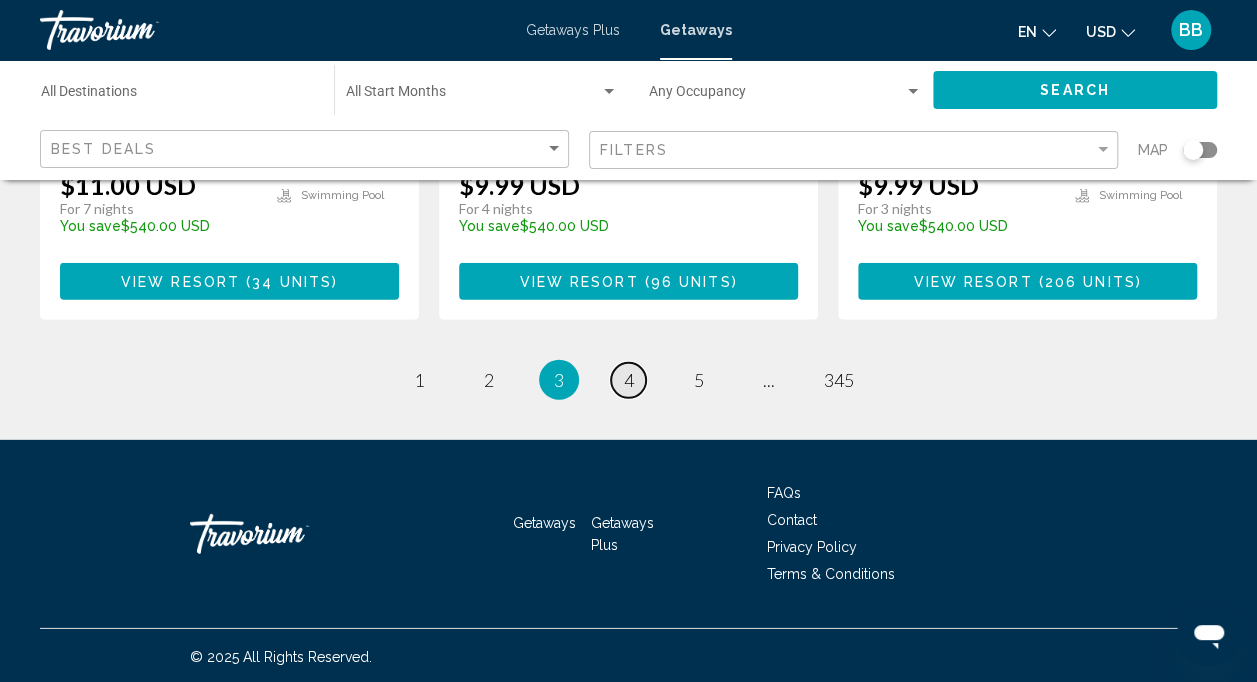 click on "4" at bounding box center (629, 380) 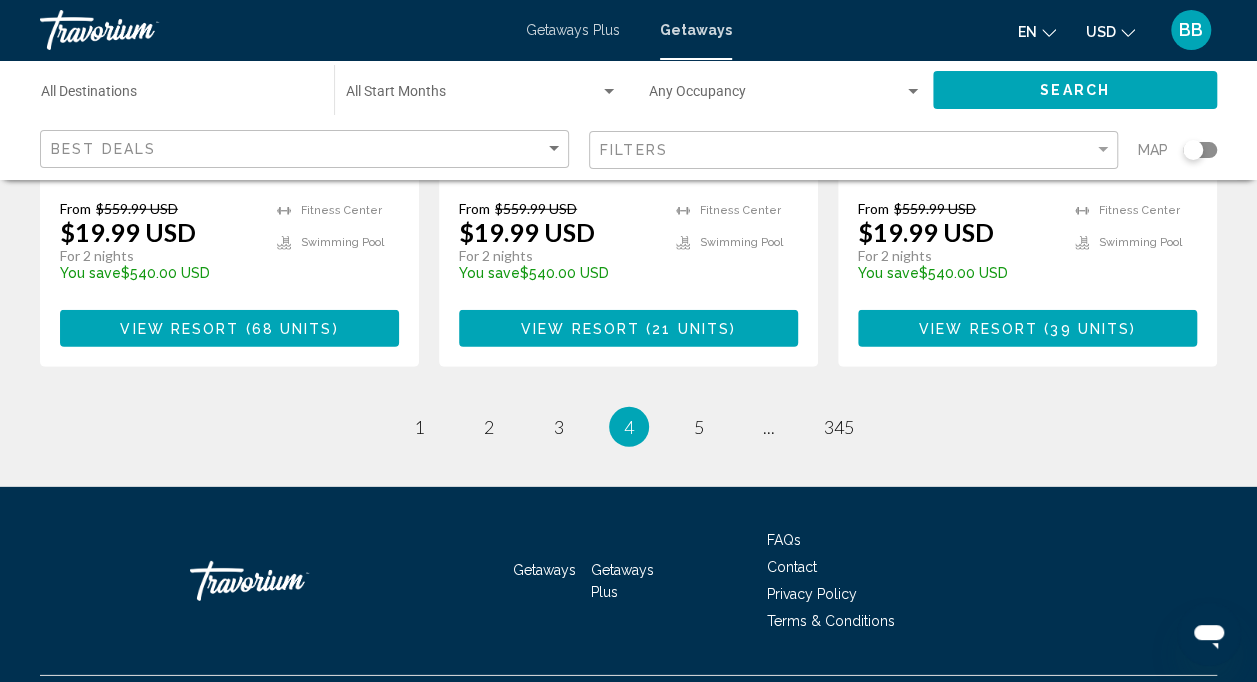 scroll, scrollTop: 2787, scrollLeft: 0, axis: vertical 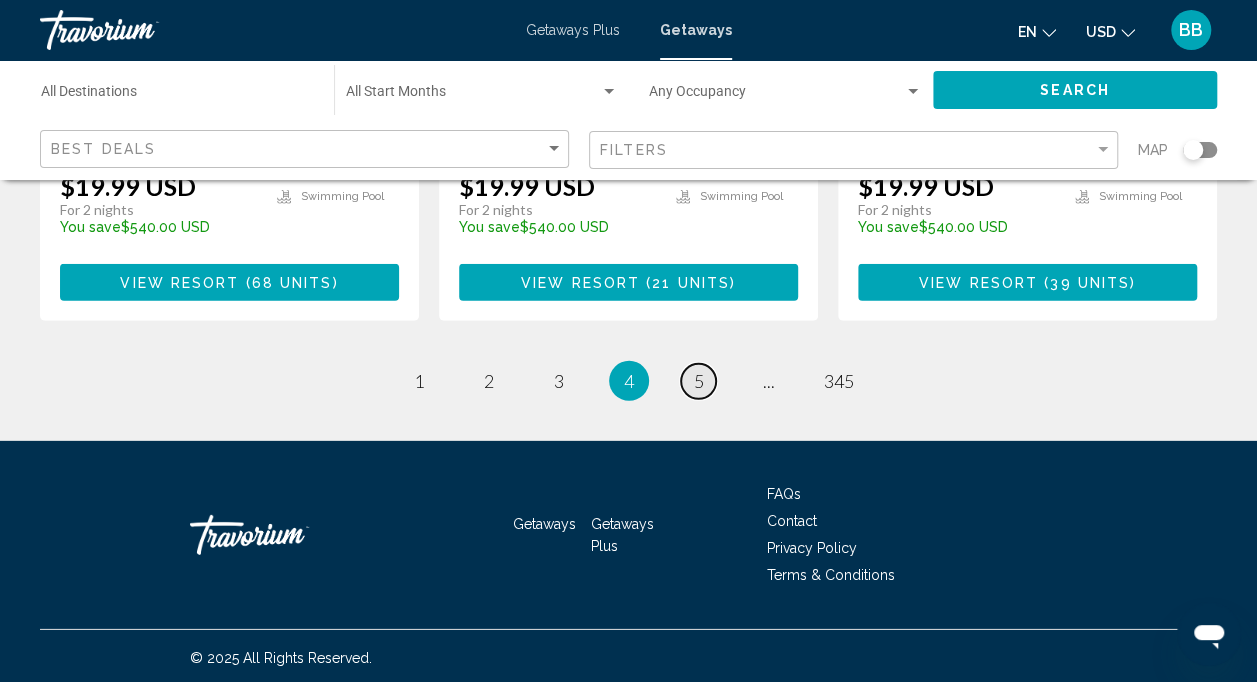 click on "5" at bounding box center [699, 381] 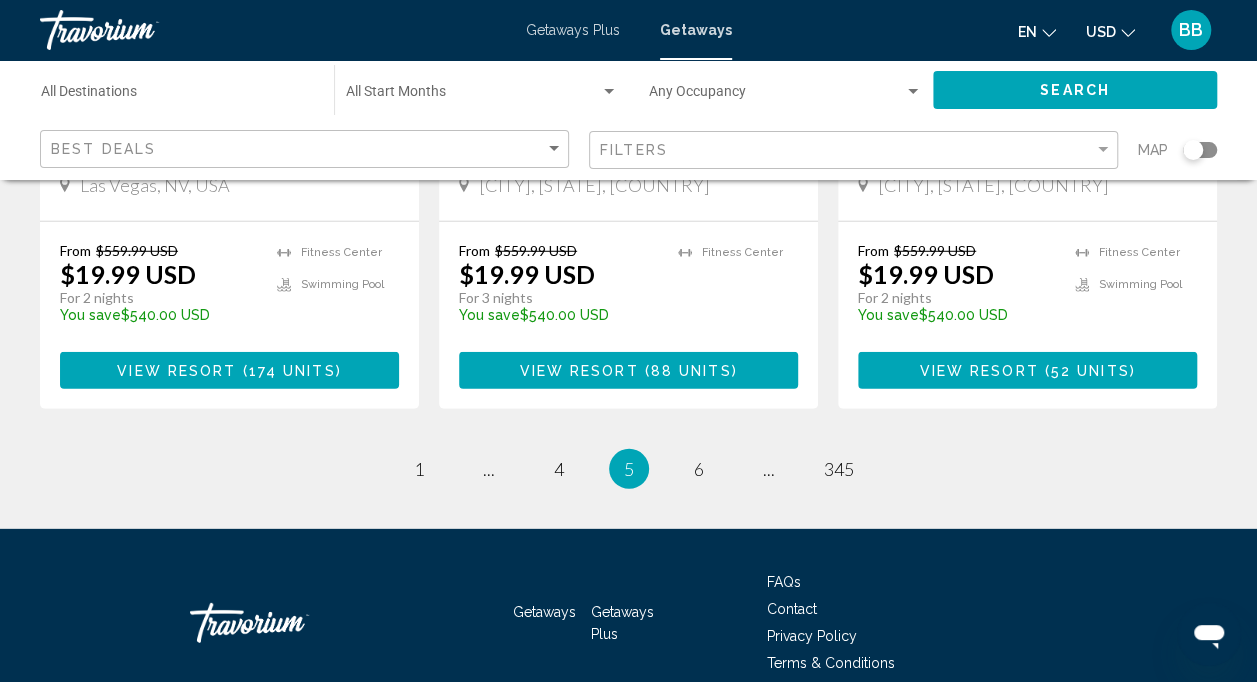 scroll, scrollTop: 2669, scrollLeft: 0, axis: vertical 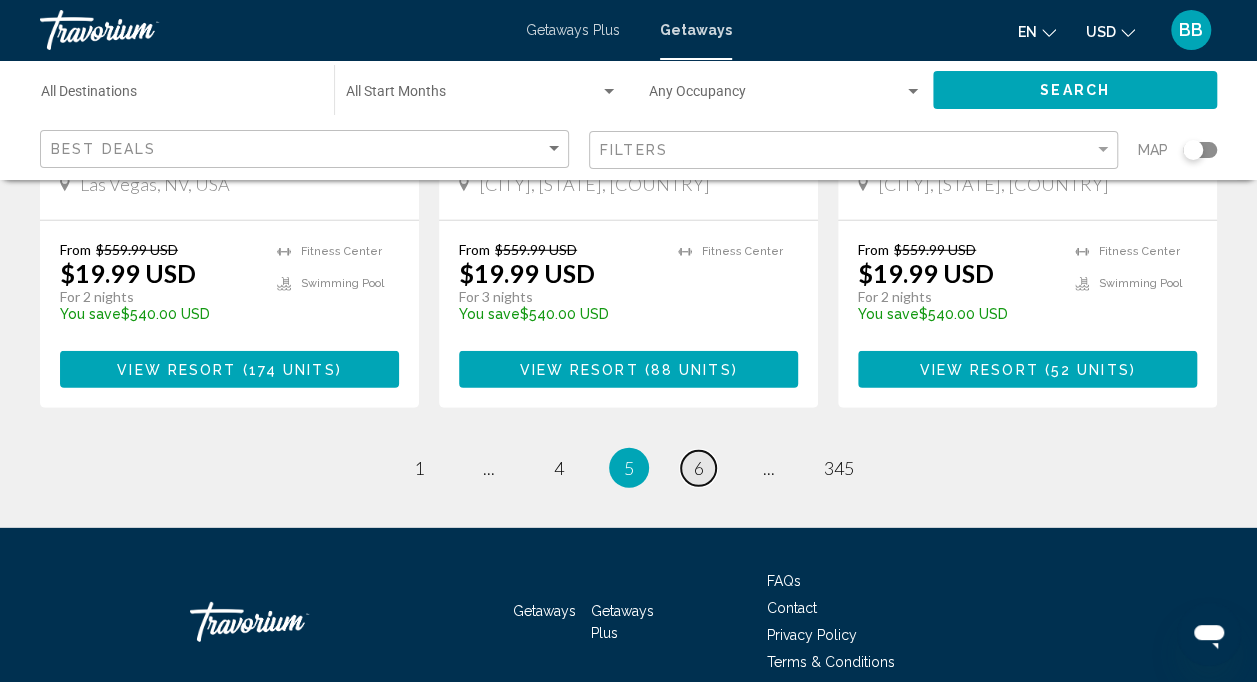 click on "6" at bounding box center [699, 468] 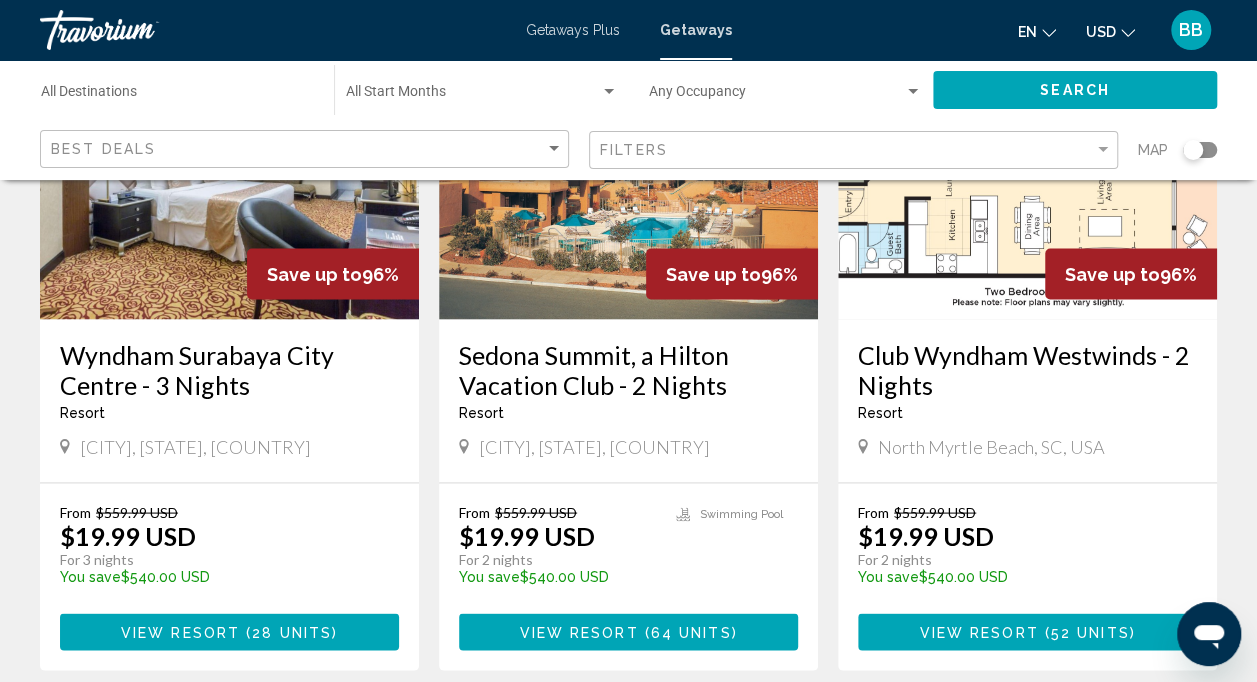 scroll, scrollTop: 1696, scrollLeft: 0, axis: vertical 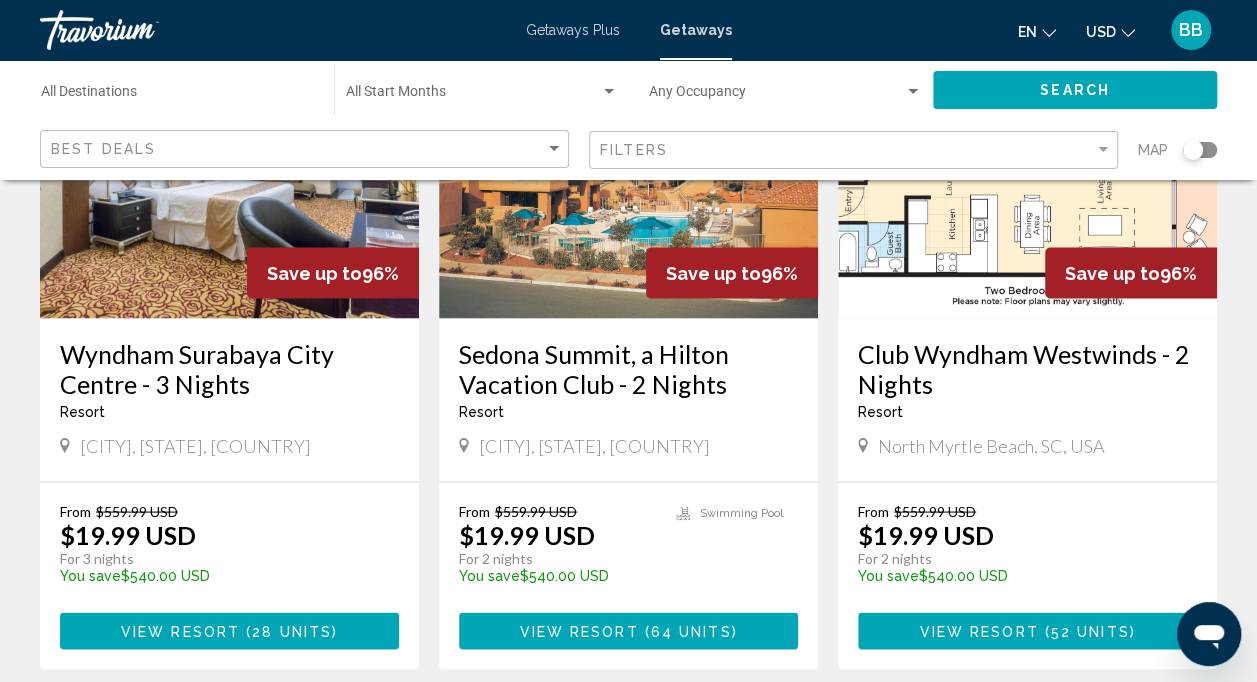 click on "View Resort" at bounding box center (578, 631) 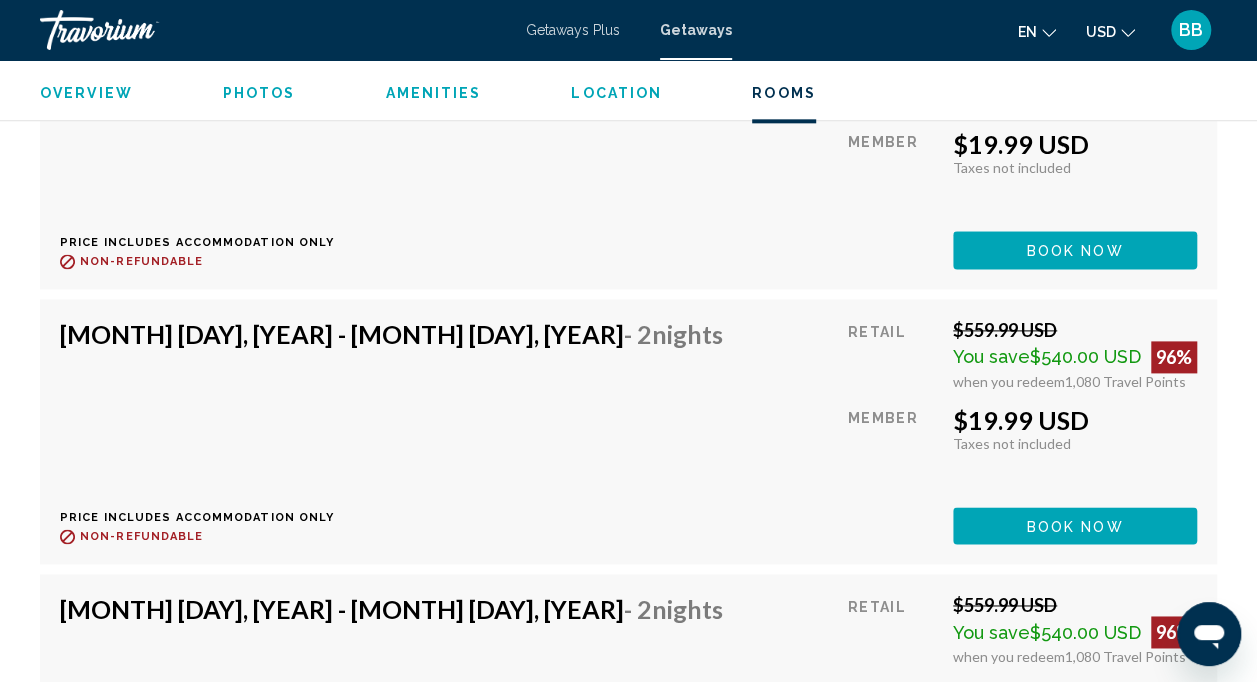 scroll, scrollTop: 4874, scrollLeft: 0, axis: vertical 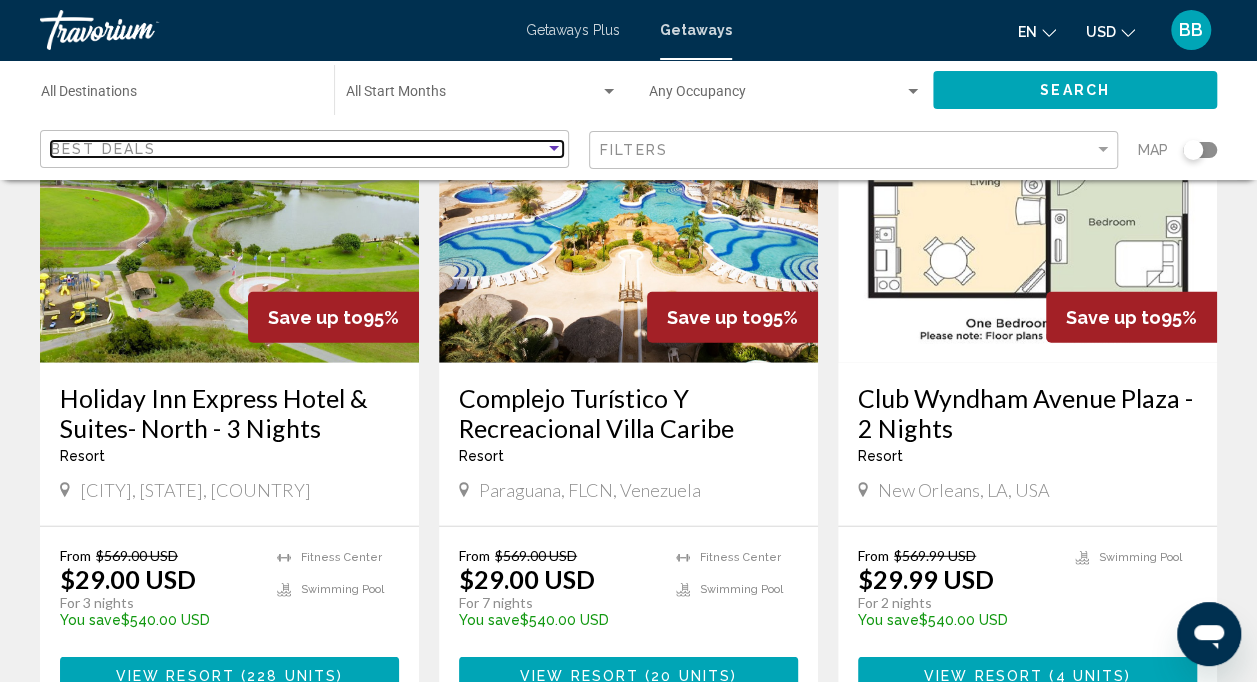 click on "Best Deals" at bounding box center [298, 149] 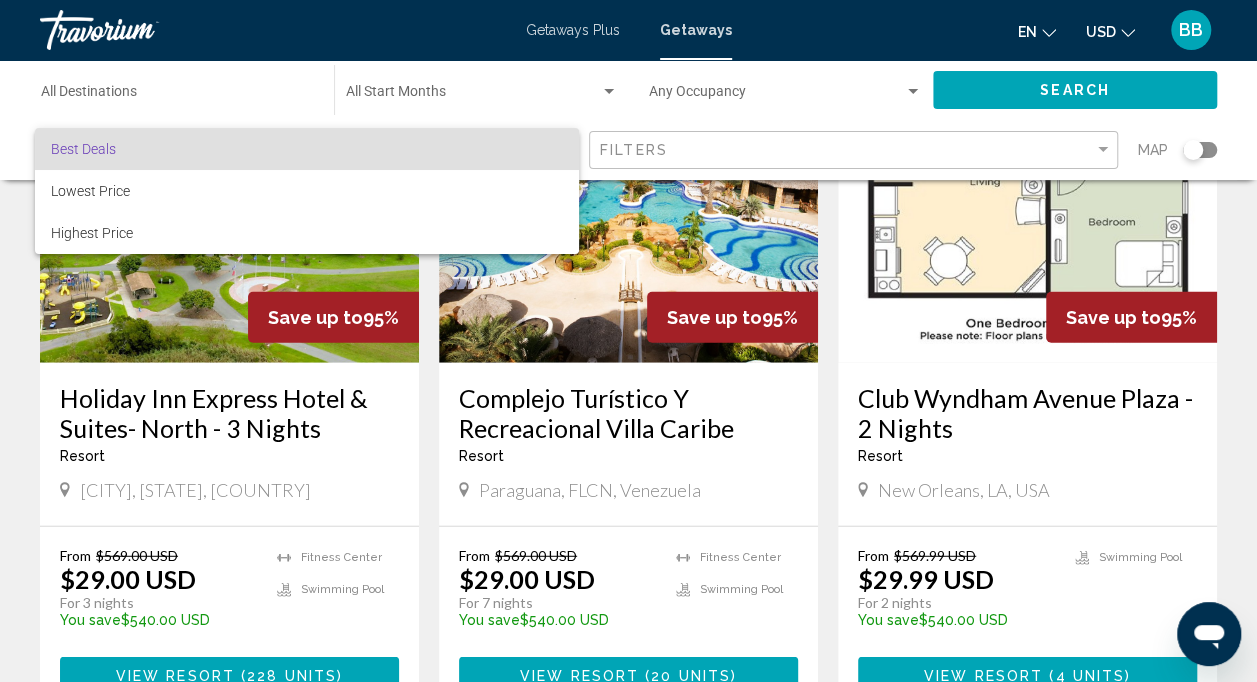 click at bounding box center (628, 341) 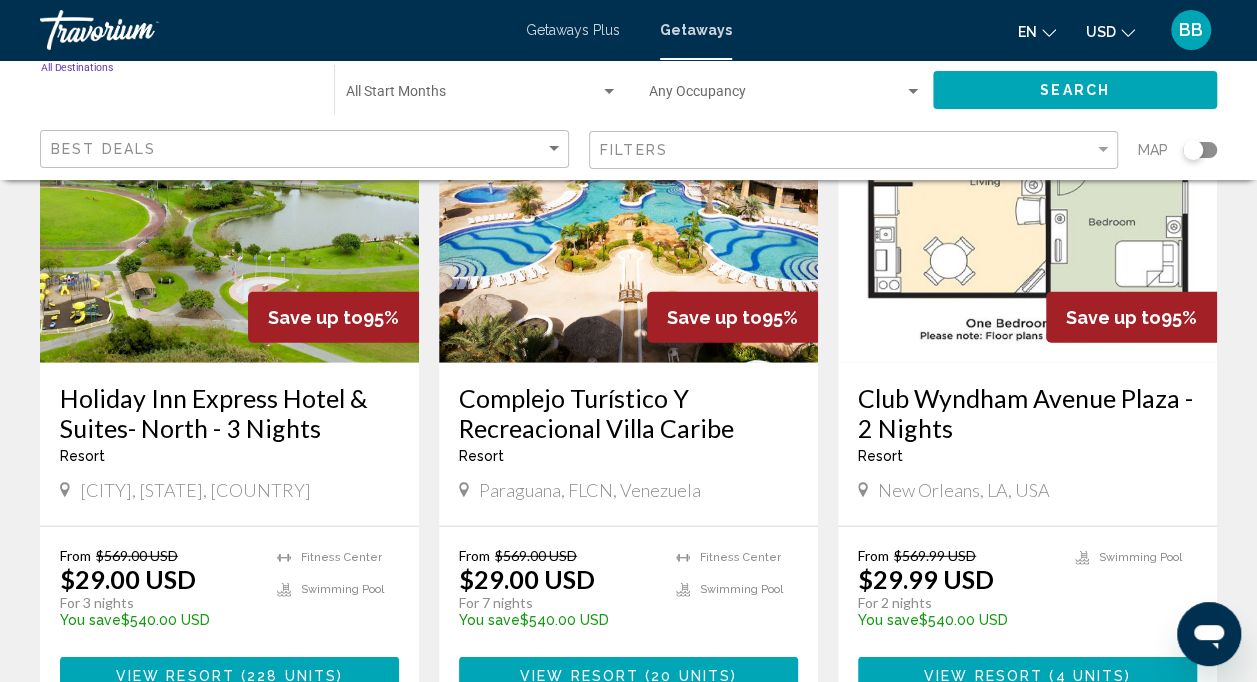 click on "Destination All Destinations" at bounding box center (177, 96) 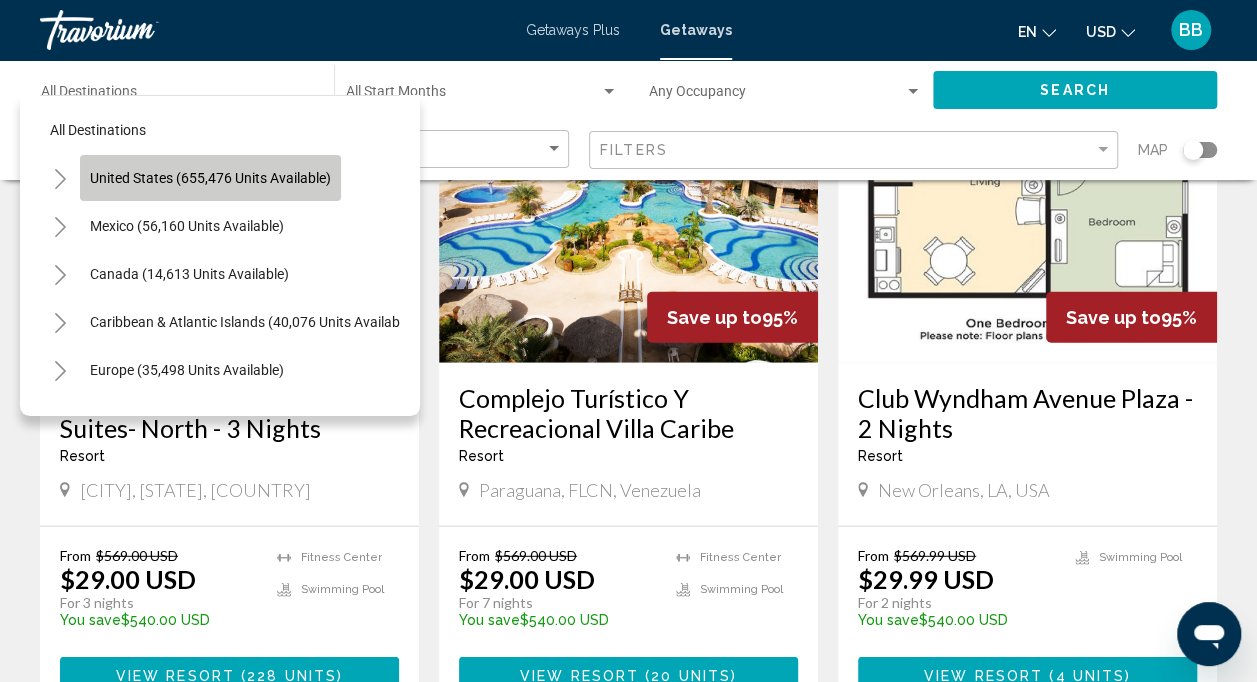 click on "United States (655,476 units available)" 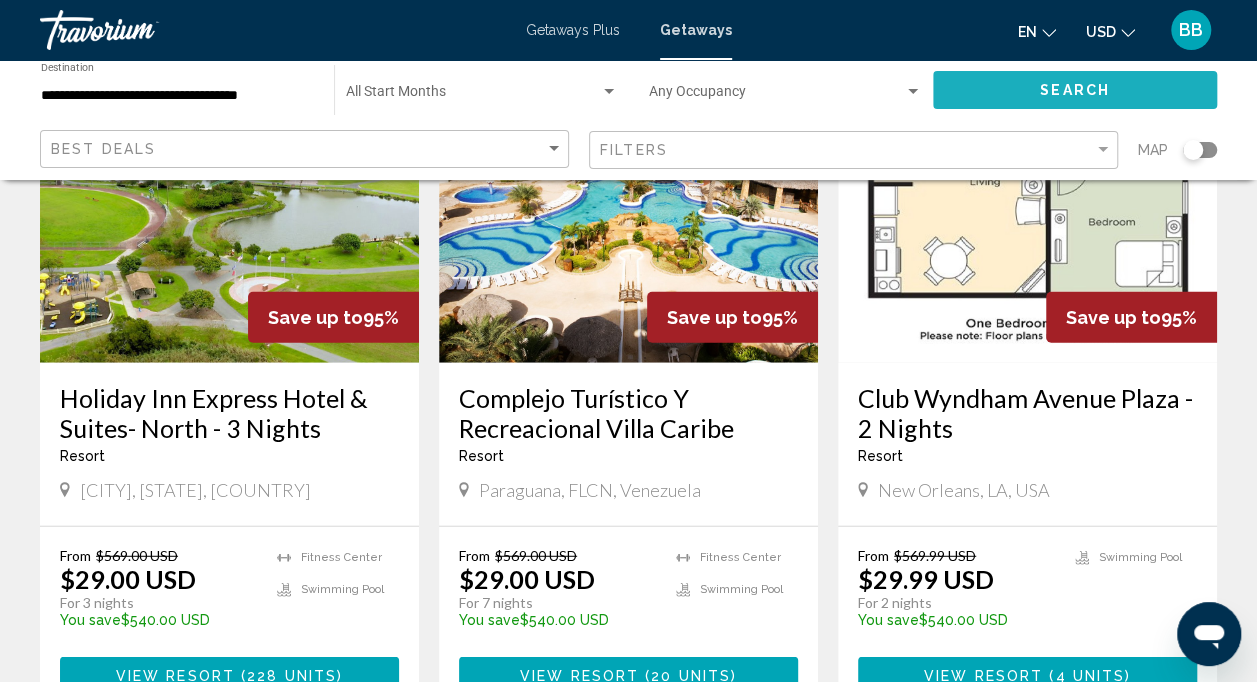 click on "Search" 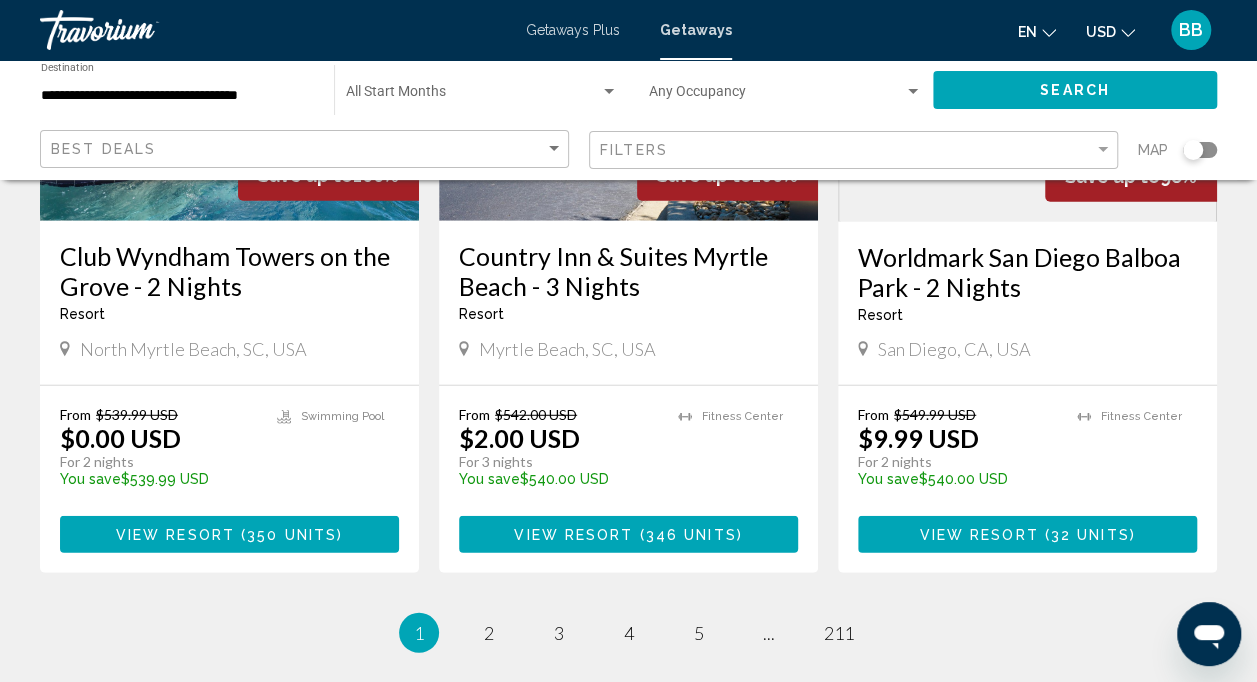 scroll, scrollTop: 2505, scrollLeft: 0, axis: vertical 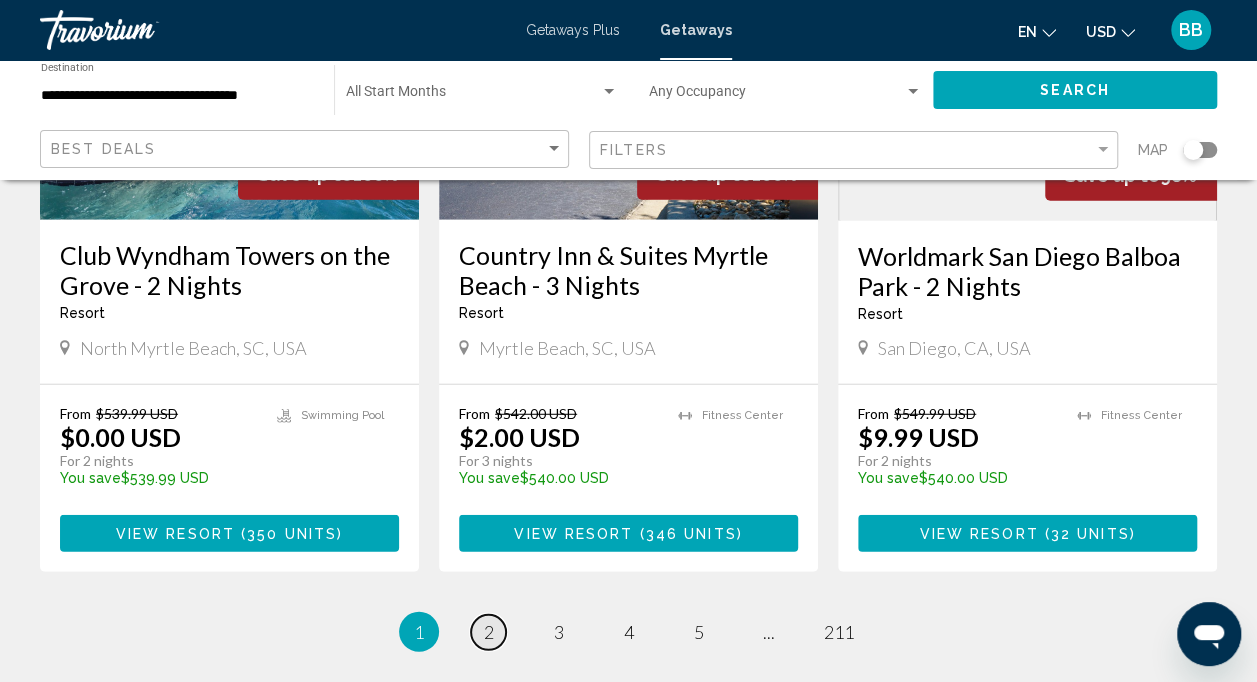 click on "2" at bounding box center (489, 632) 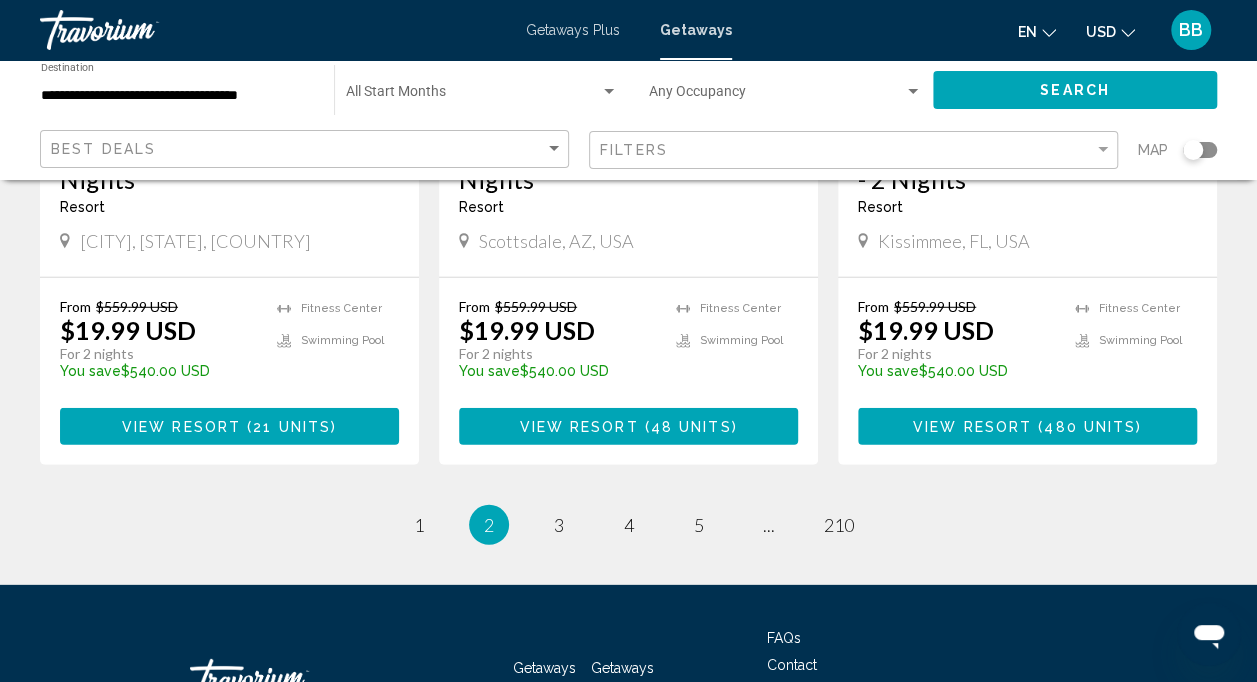scroll, scrollTop: 2786, scrollLeft: 0, axis: vertical 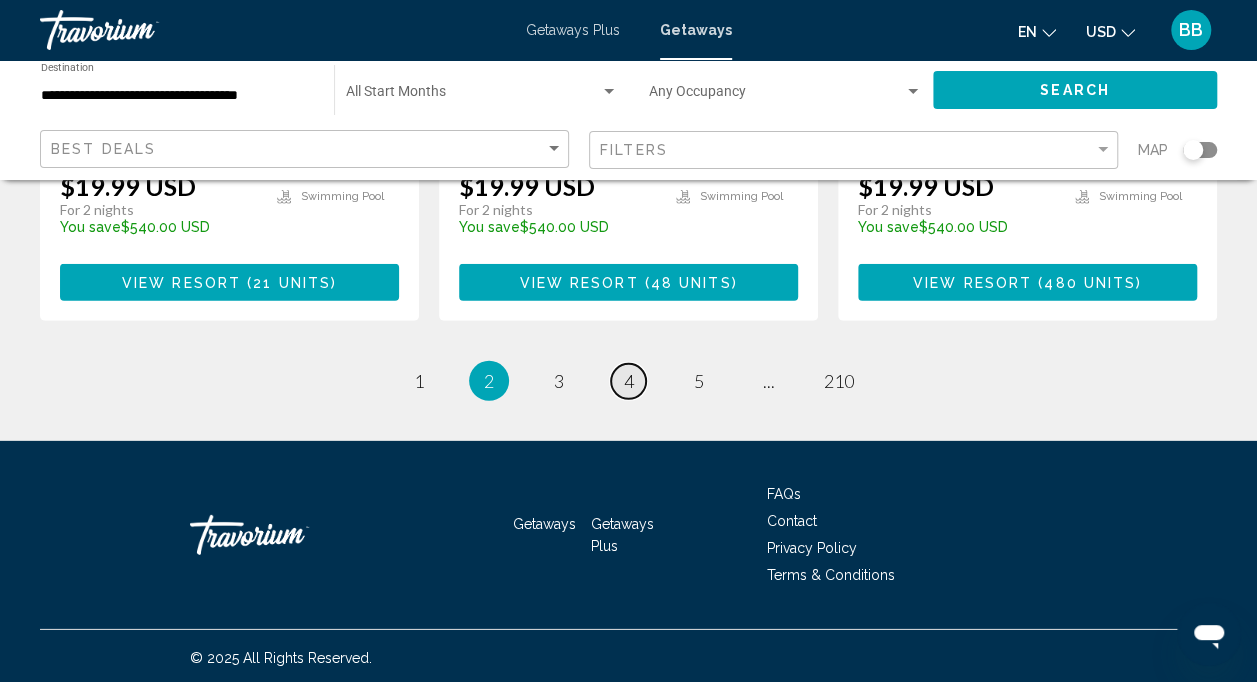 click on "page  4" at bounding box center [628, 381] 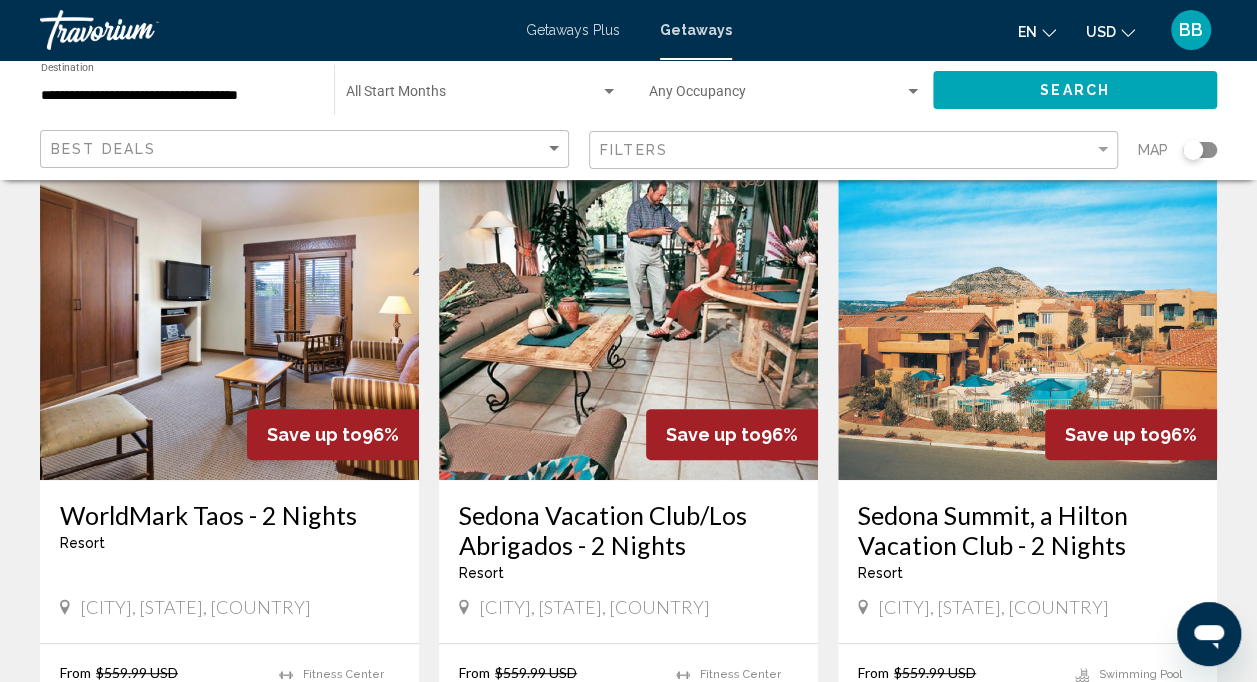 scroll, scrollTop: 0, scrollLeft: 0, axis: both 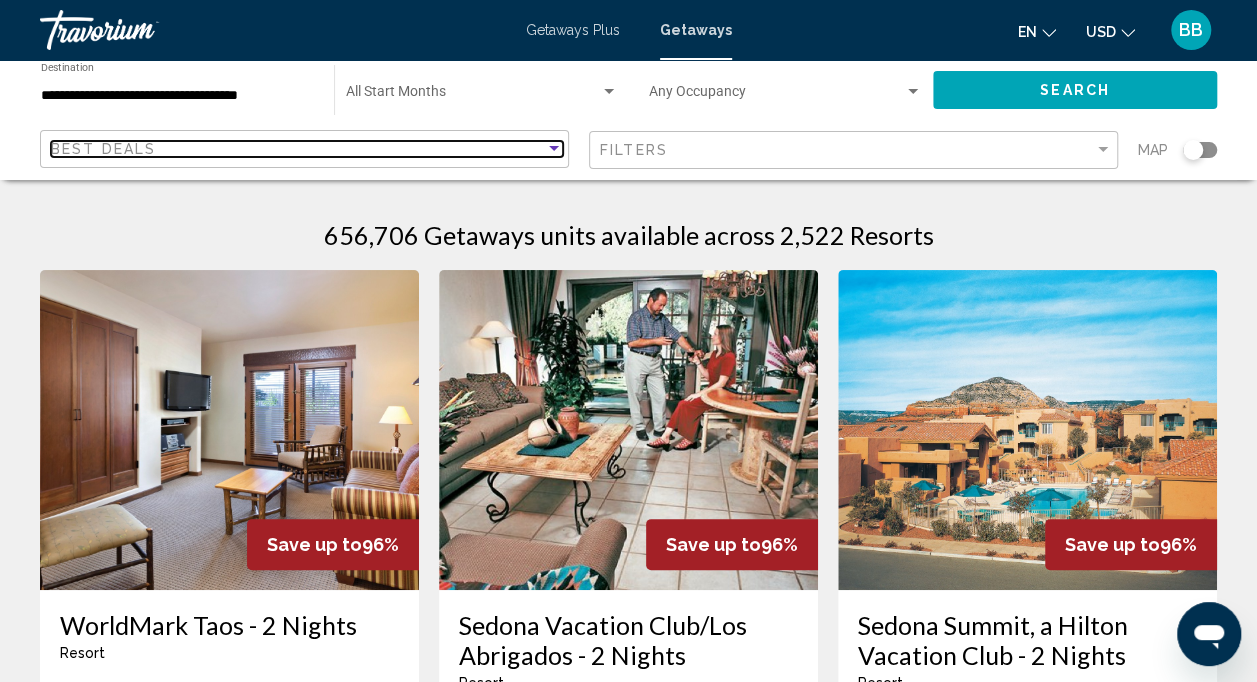 click at bounding box center [554, 149] 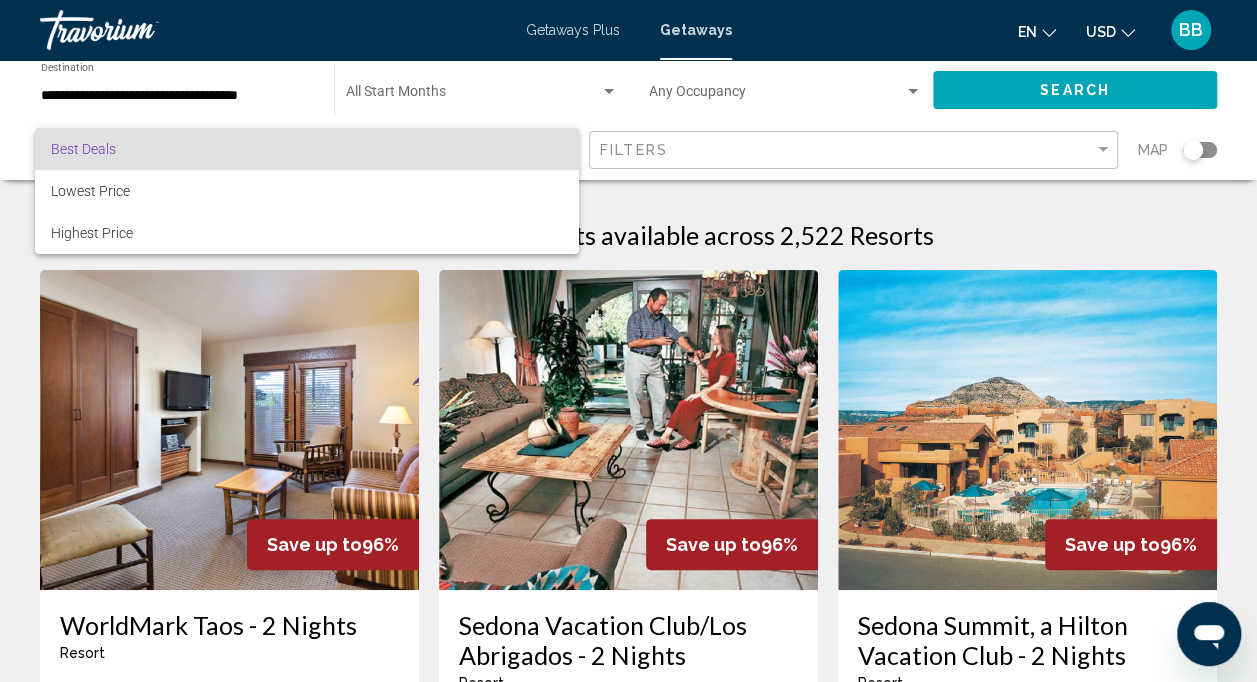 click at bounding box center (628, 341) 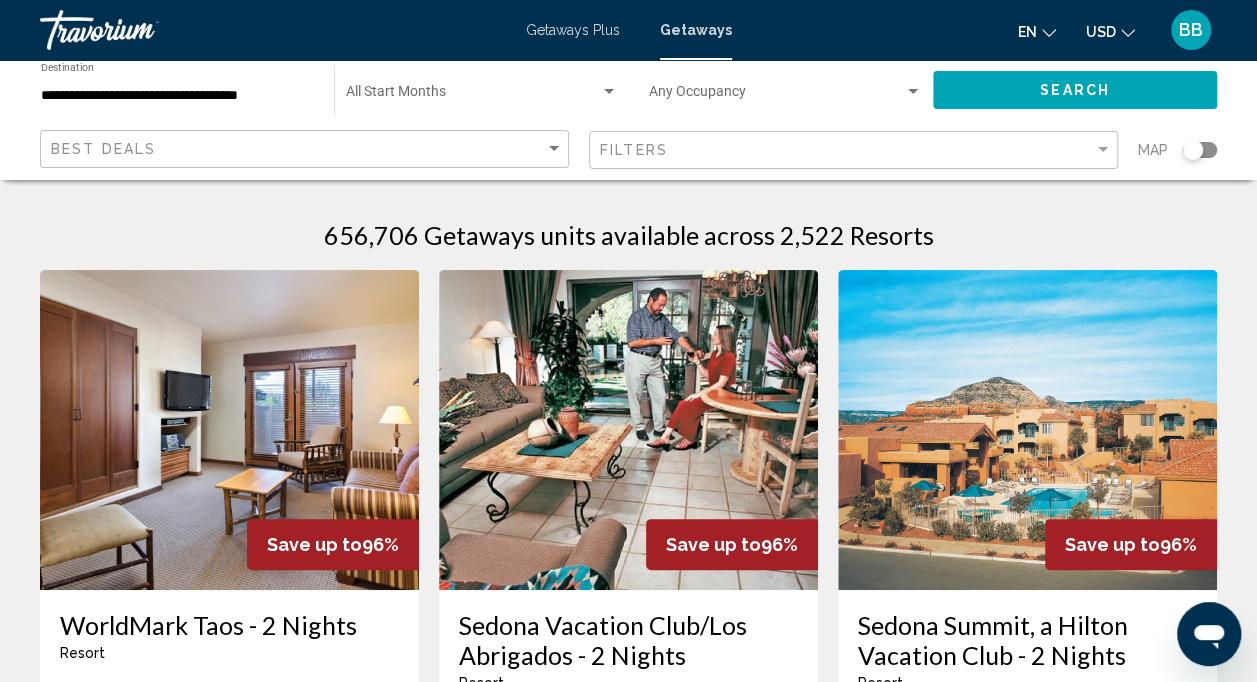 click on "Filters" 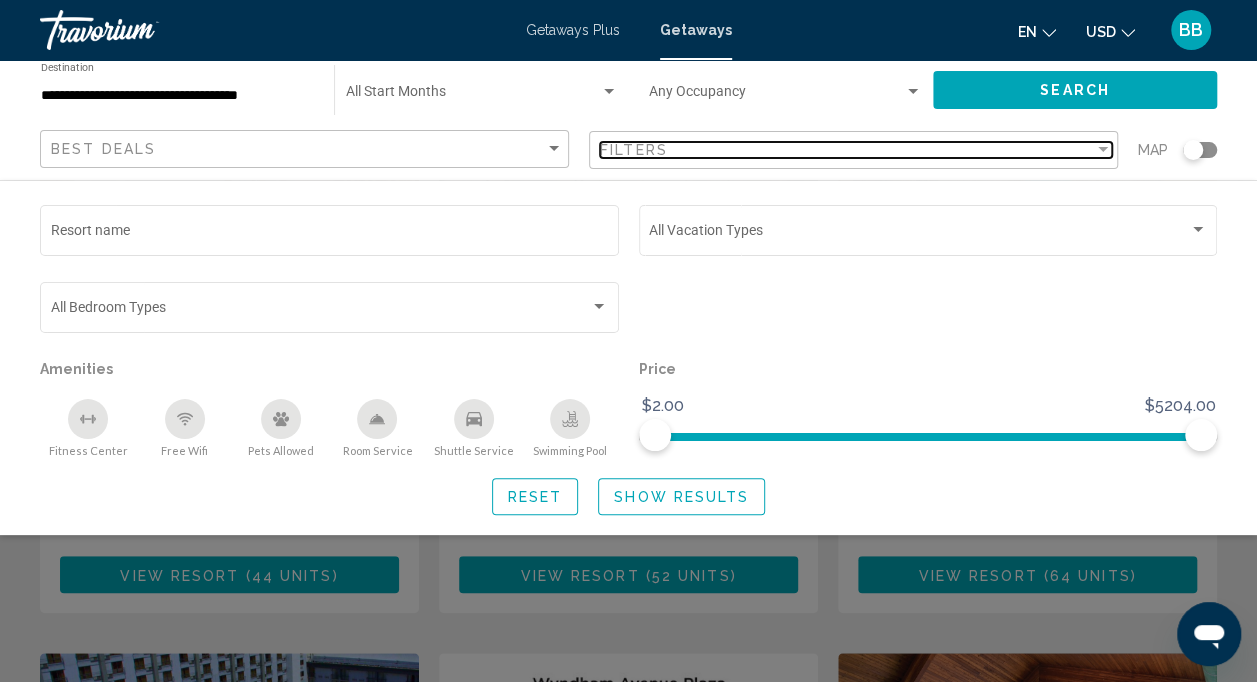 scroll, scrollTop: 333, scrollLeft: 0, axis: vertical 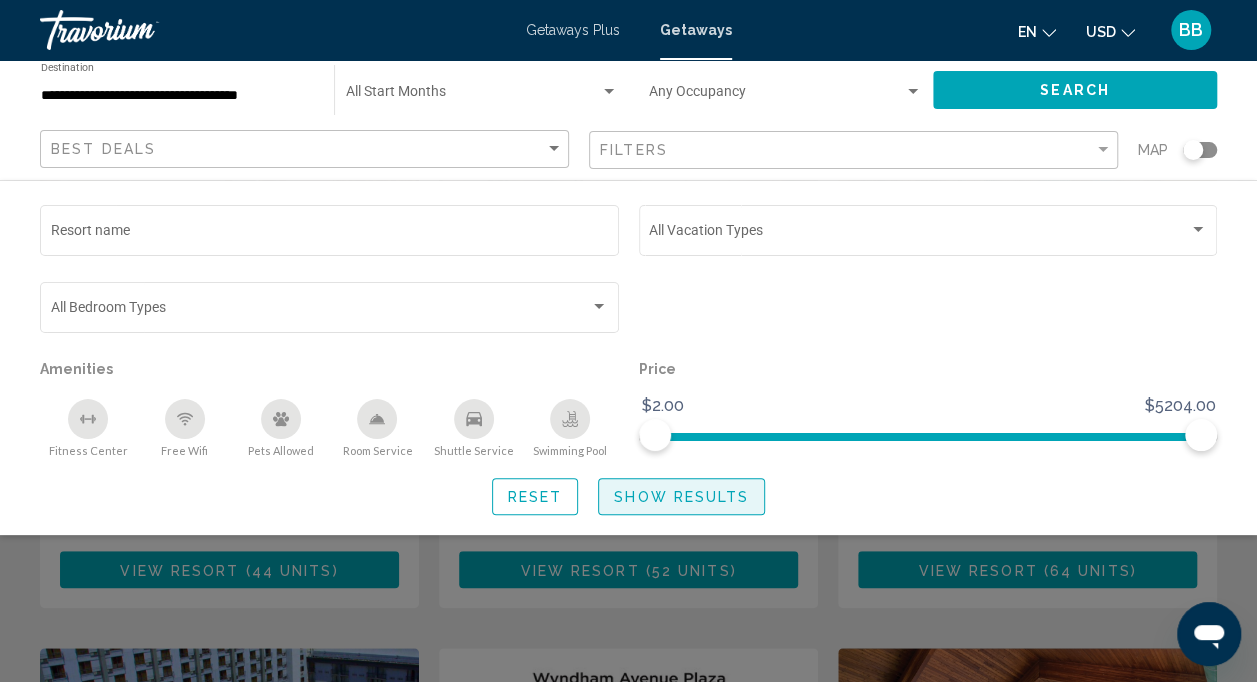 click on "Show Results" 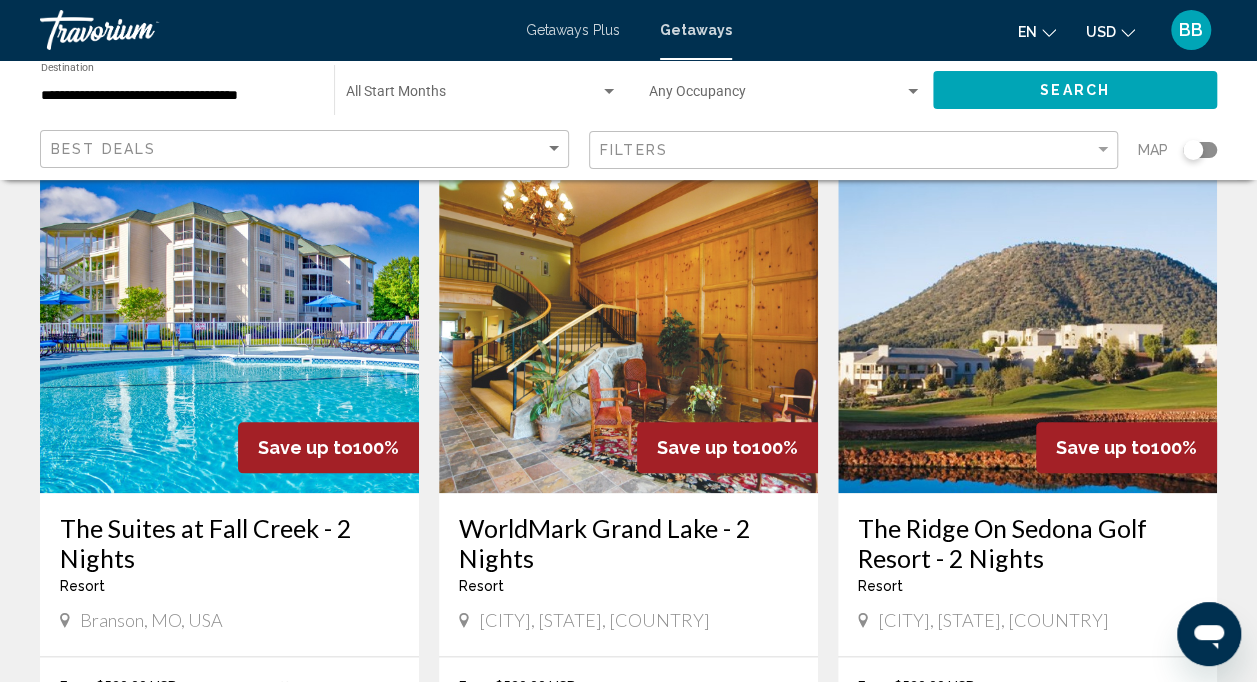 scroll, scrollTop: 808, scrollLeft: 0, axis: vertical 